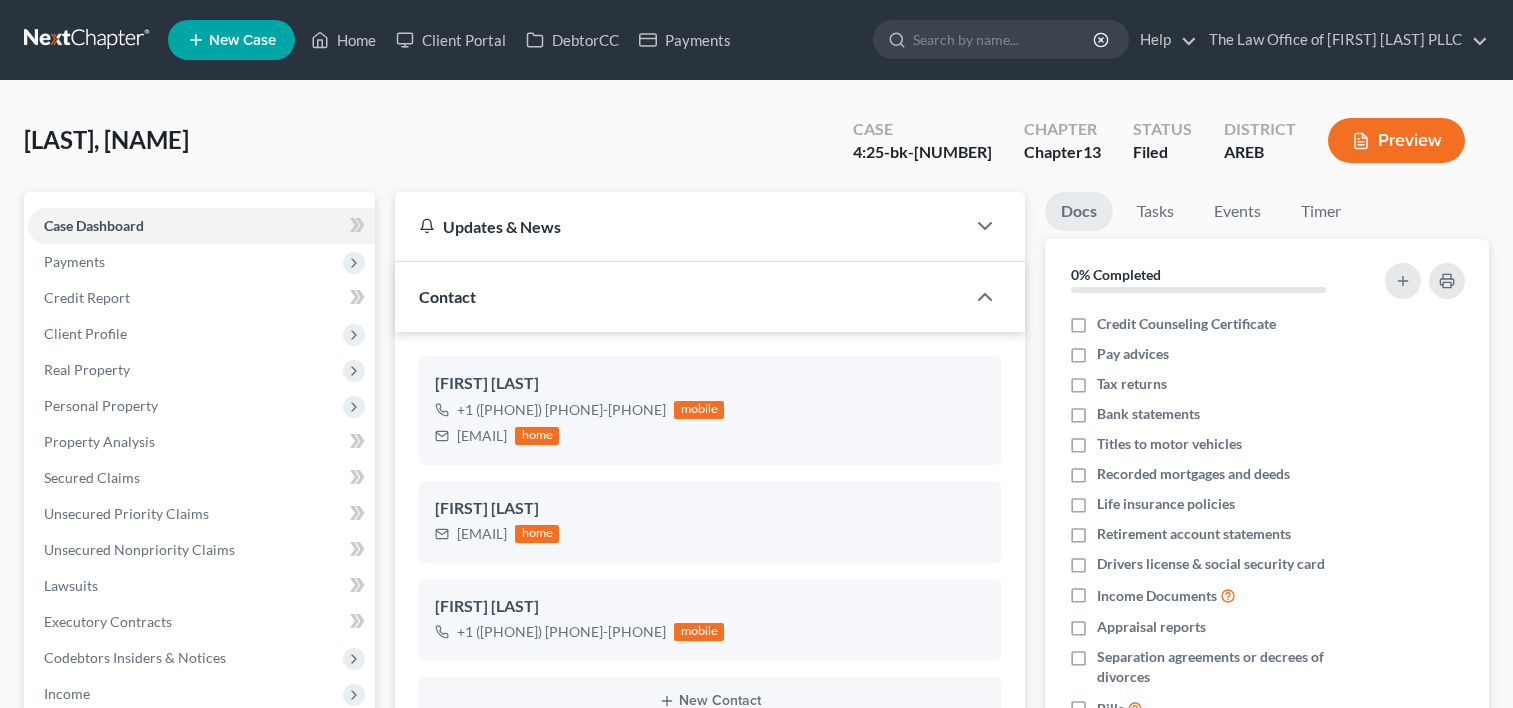 select on "6" 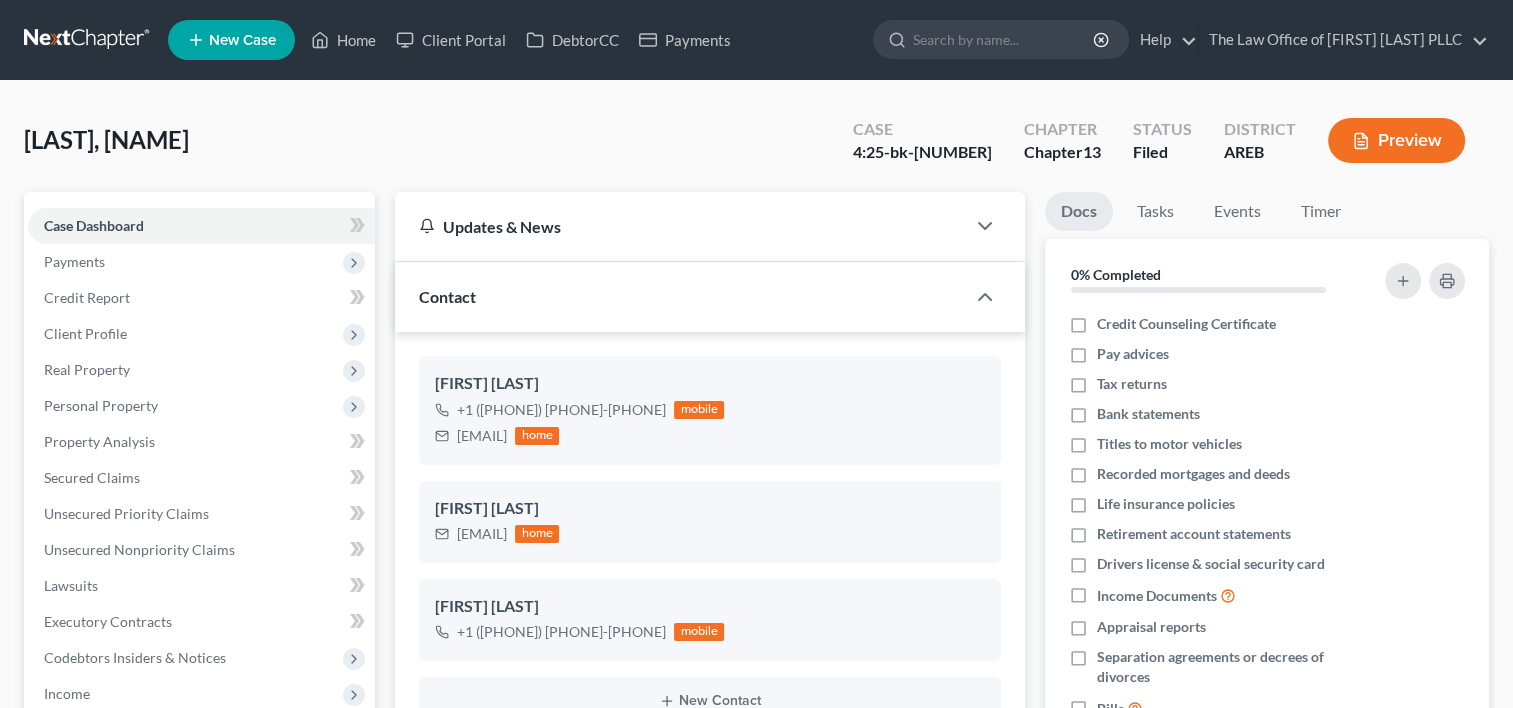 scroll, scrollTop: 2736, scrollLeft: 0, axis: vertical 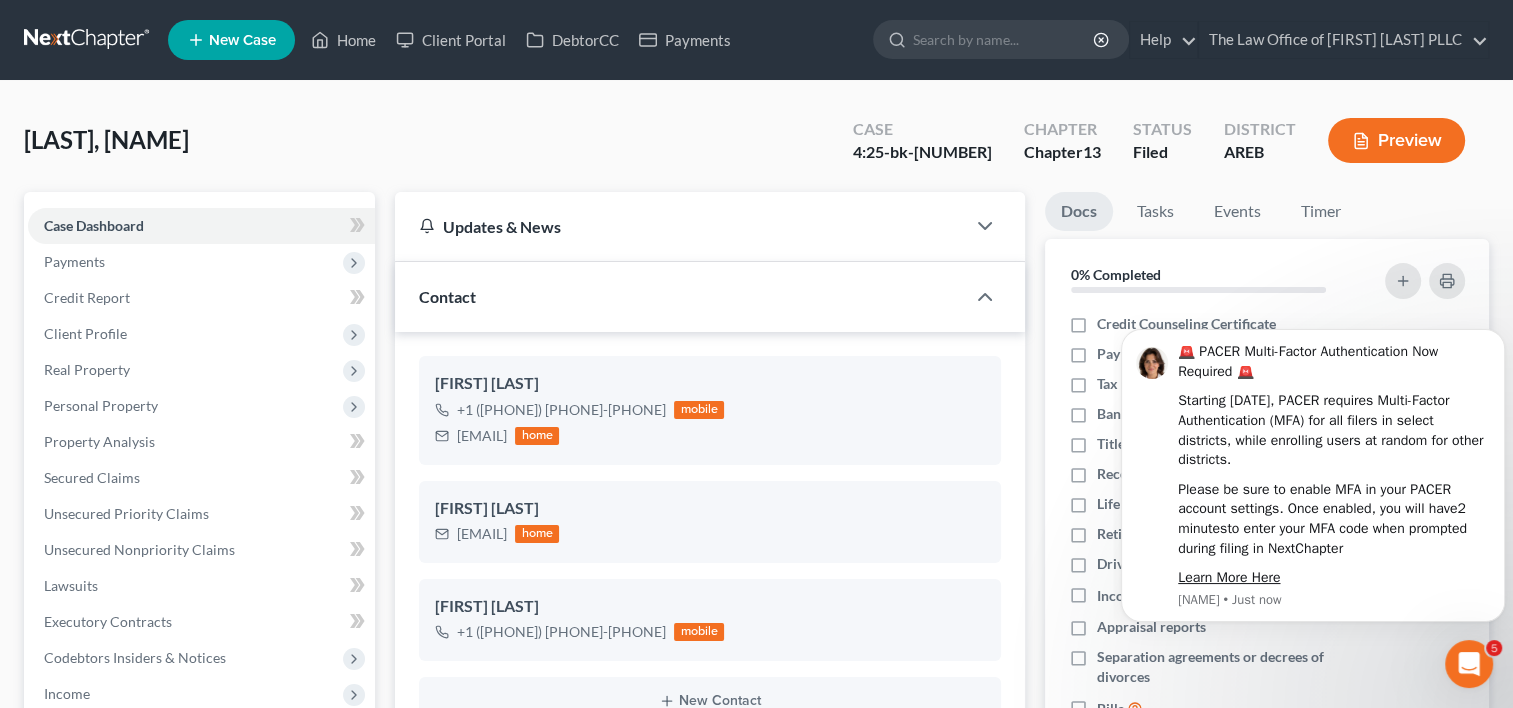 click on "[LAST], [FIRST] Upgraded Case 4:25-bk-10084 Chapter Chapter  13 Status Filed District AREB Preview" at bounding box center [756, 148] 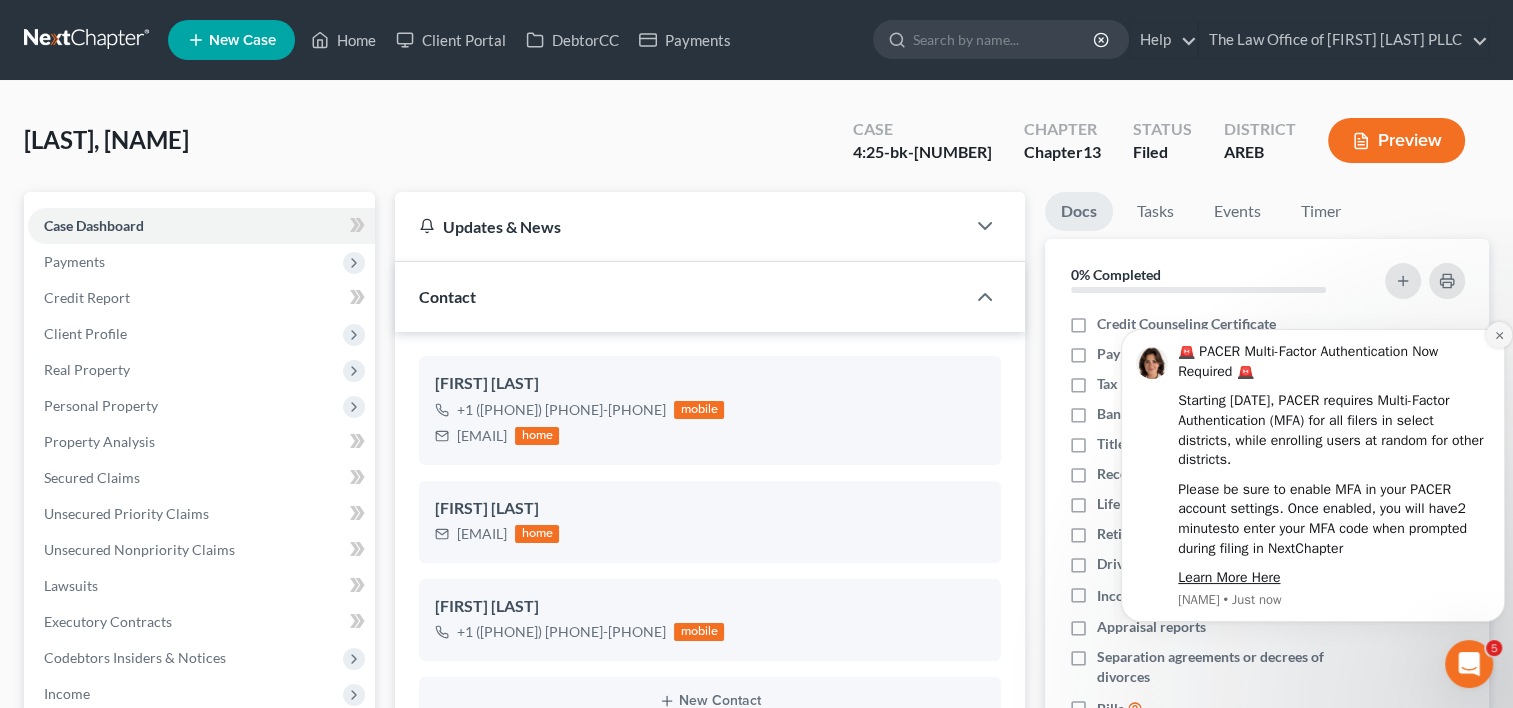 click 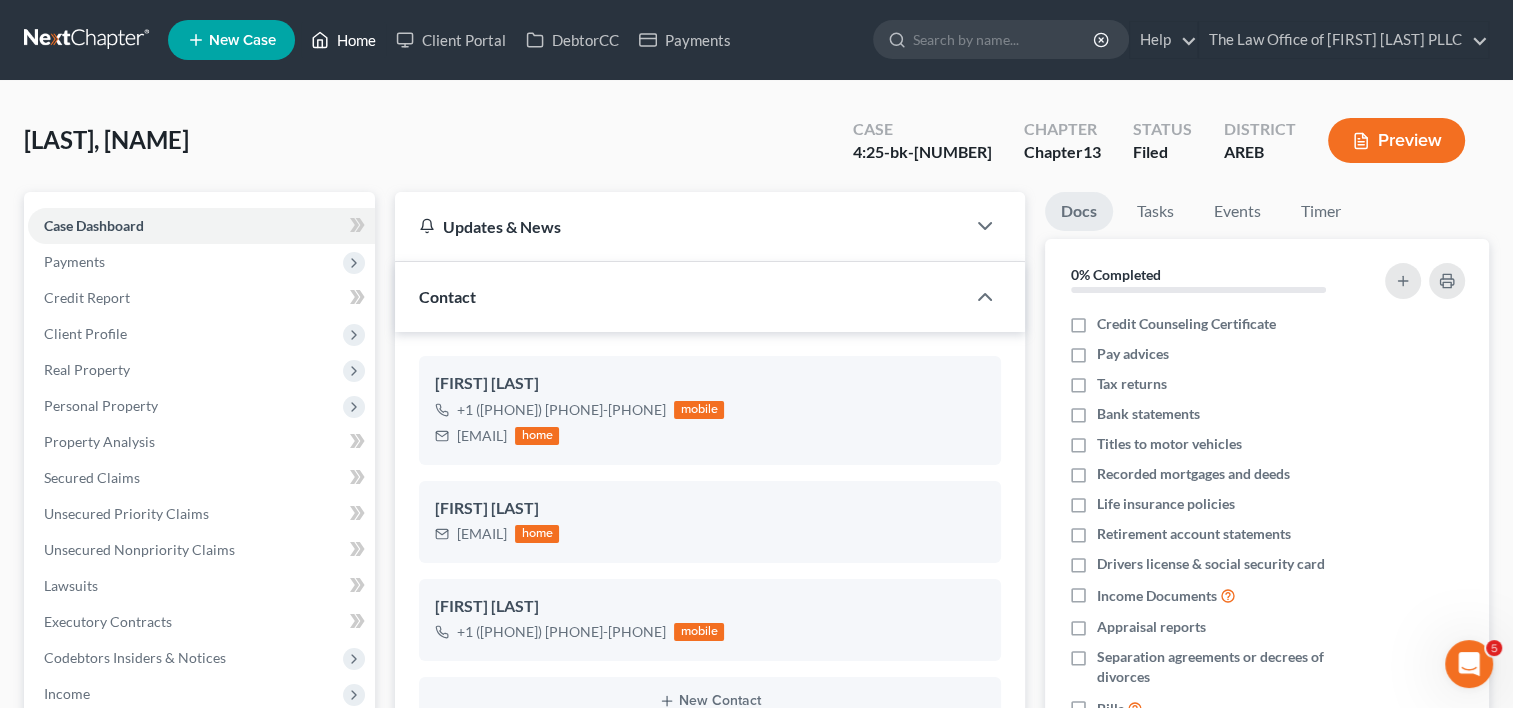 click on "Home" at bounding box center [343, 40] 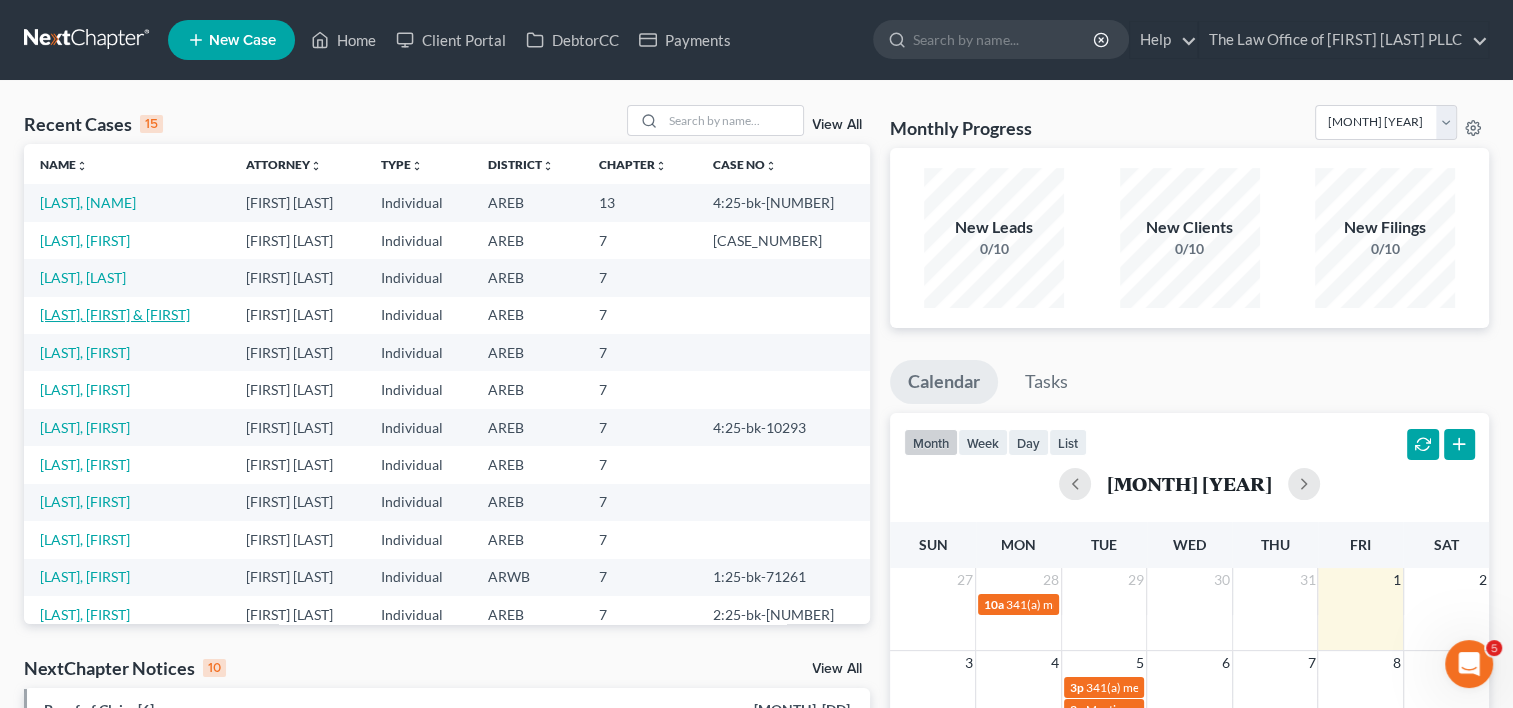 click on "[LAST], [FIRST] & [FIRST]" at bounding box center [115, 314] 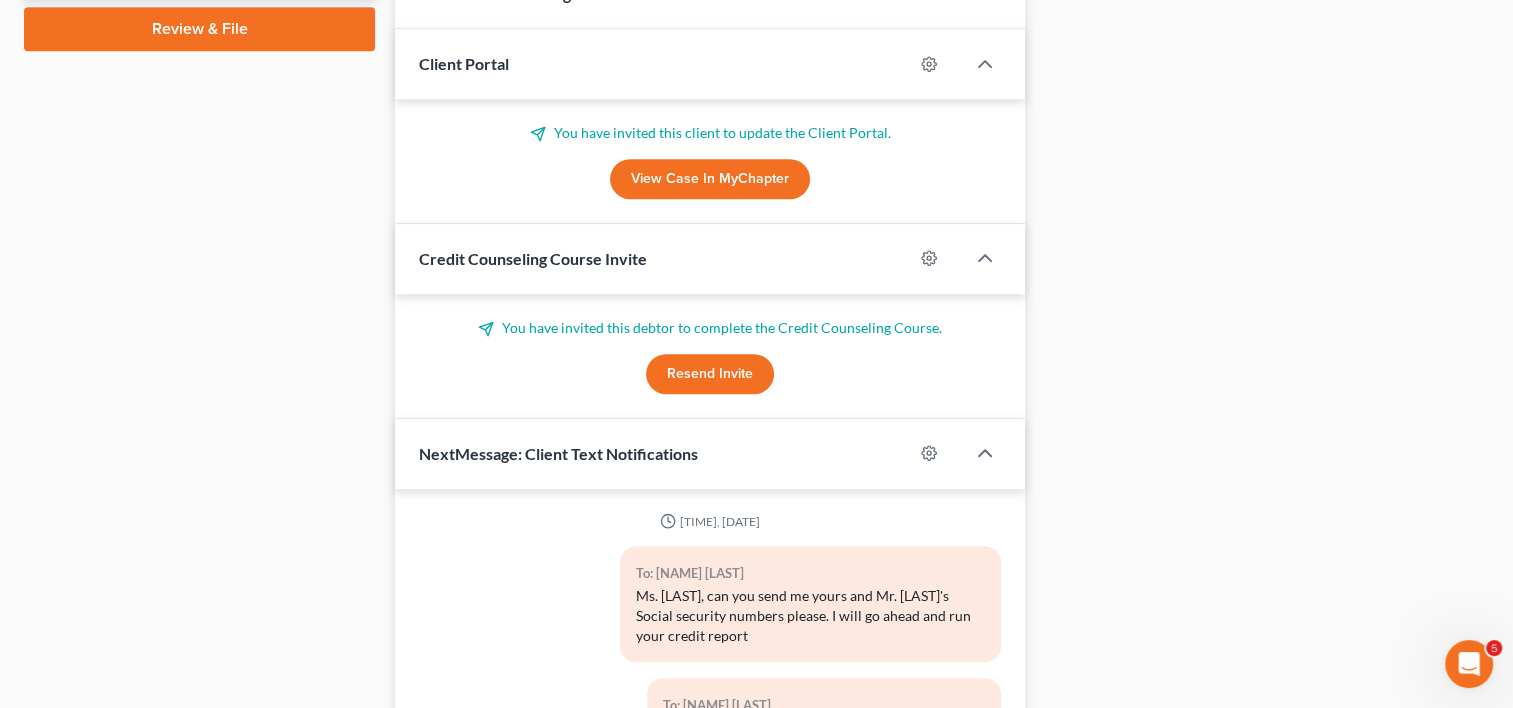 scroll, scrollTop: 1010, scrollLeft: 0, axis: vertical 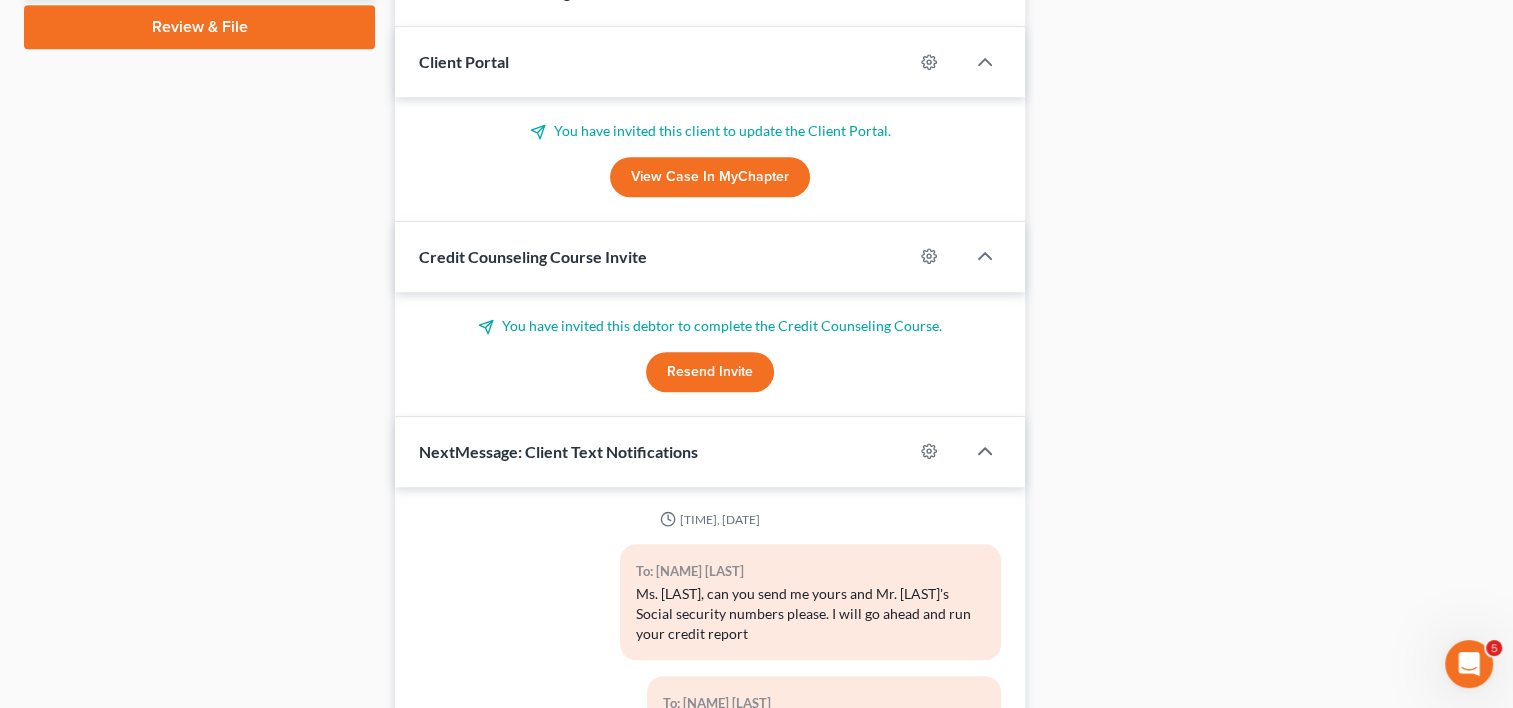 click on "View Case in MyChapter" at bounding box center (710, 177) 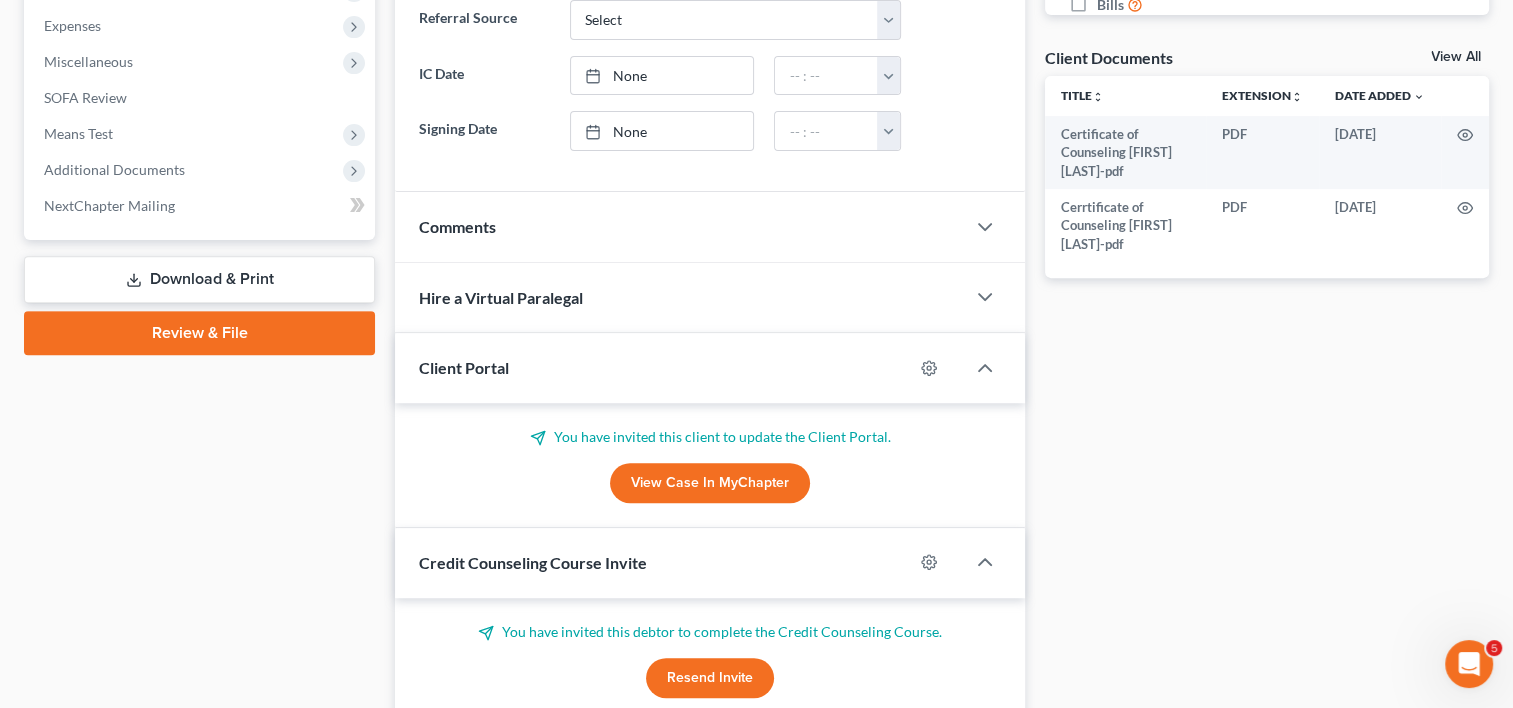 scroll, scrollTop: 708, scrollLeft: 0, axis: vertical 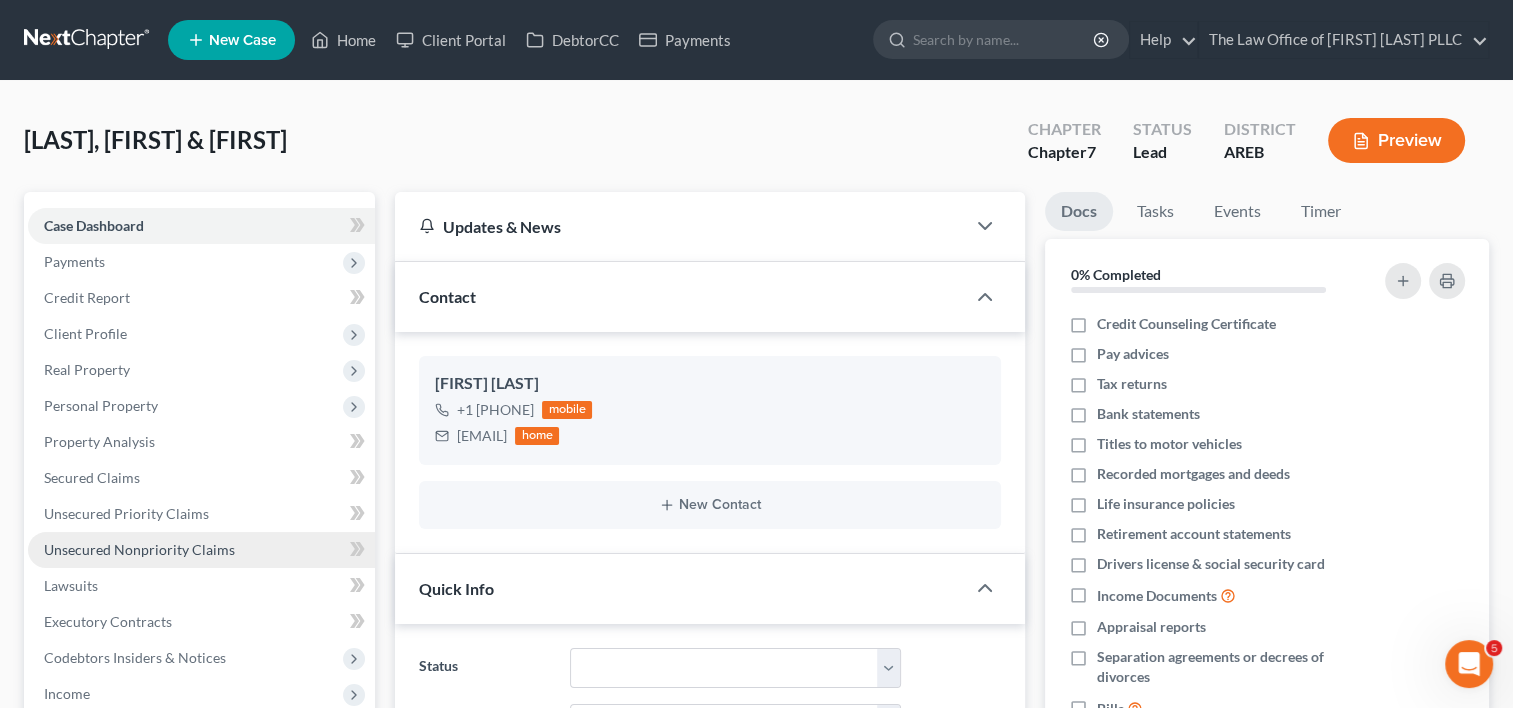 click on "Unsecured Nonpriority Claims" at bounding box center (139, 549) 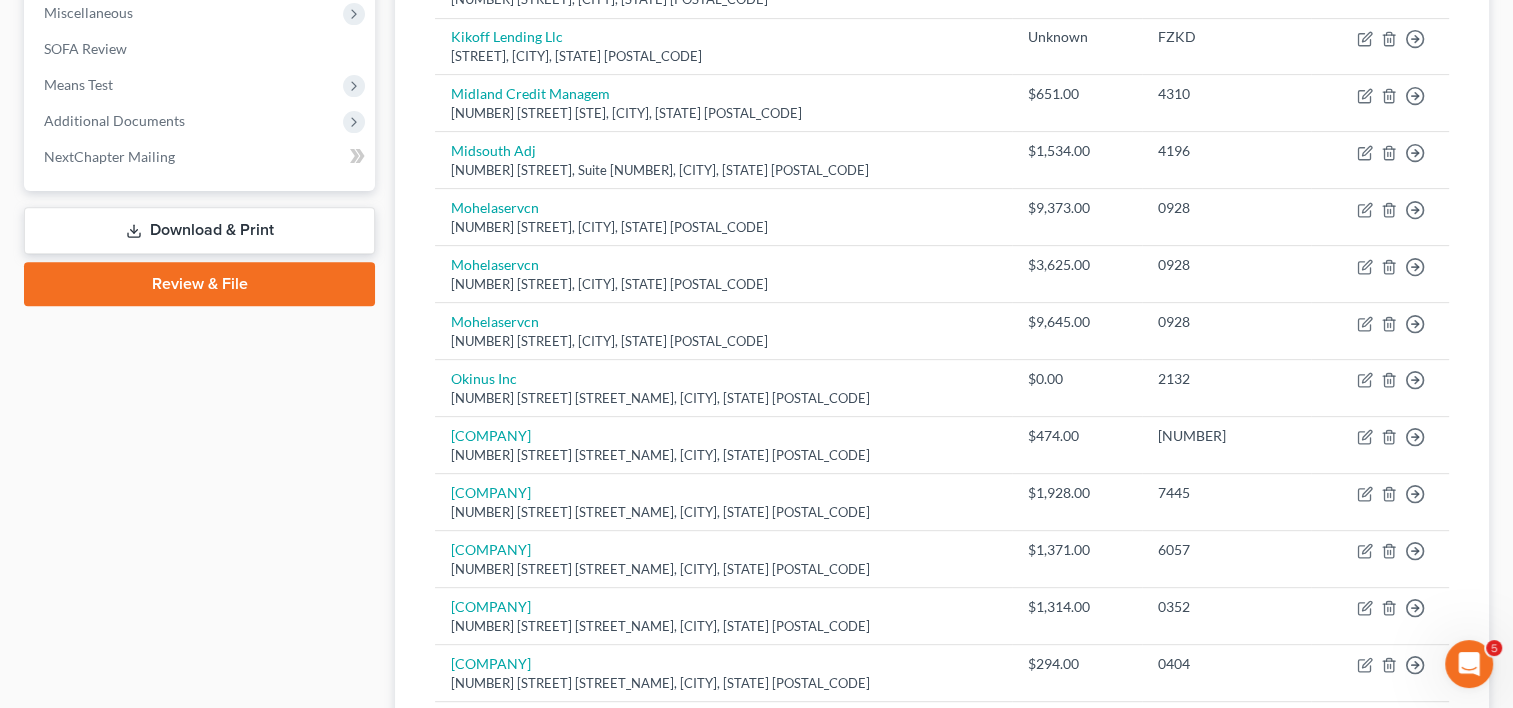 scroll, scrollTop: 750, scrollLeft: 0, axis: vertical 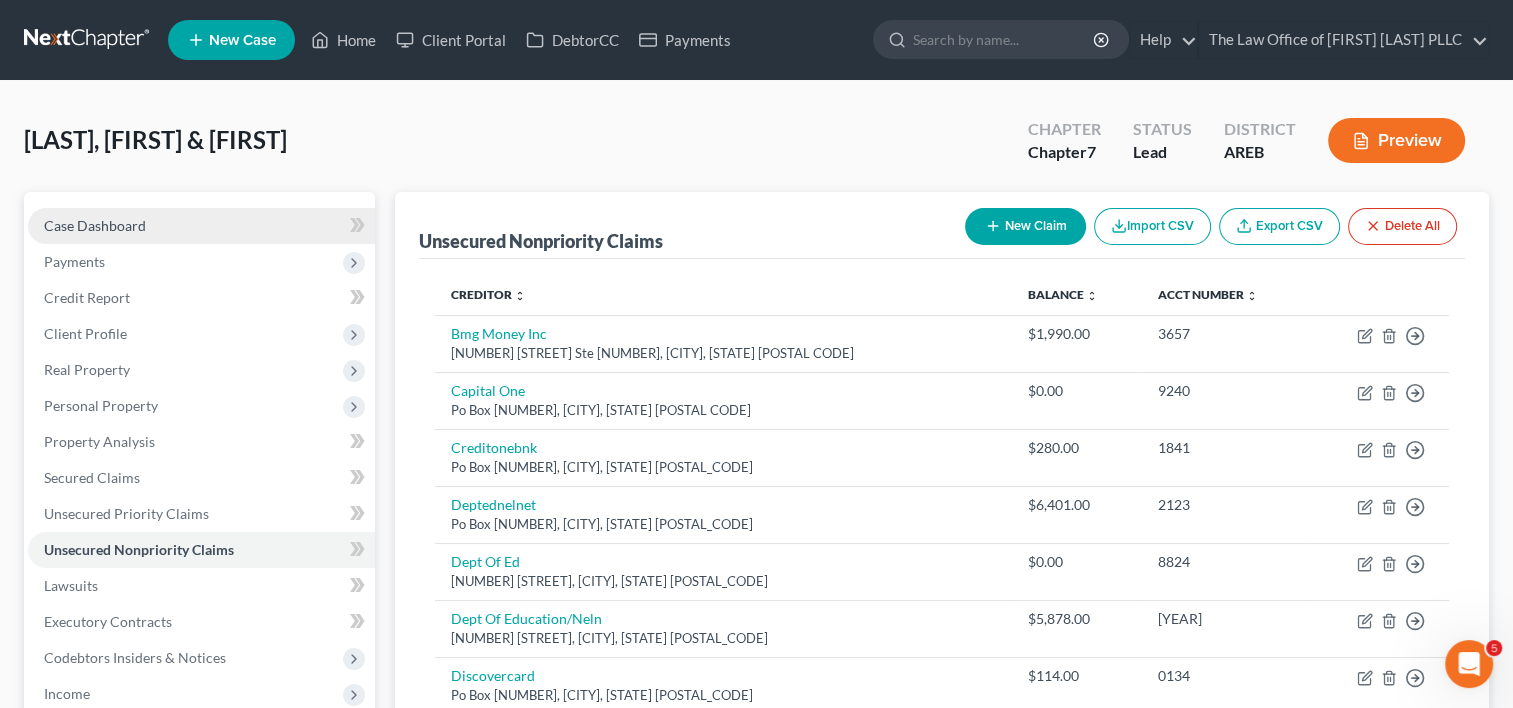 click on "Case Dashboard" at bounding box center [95, 225] 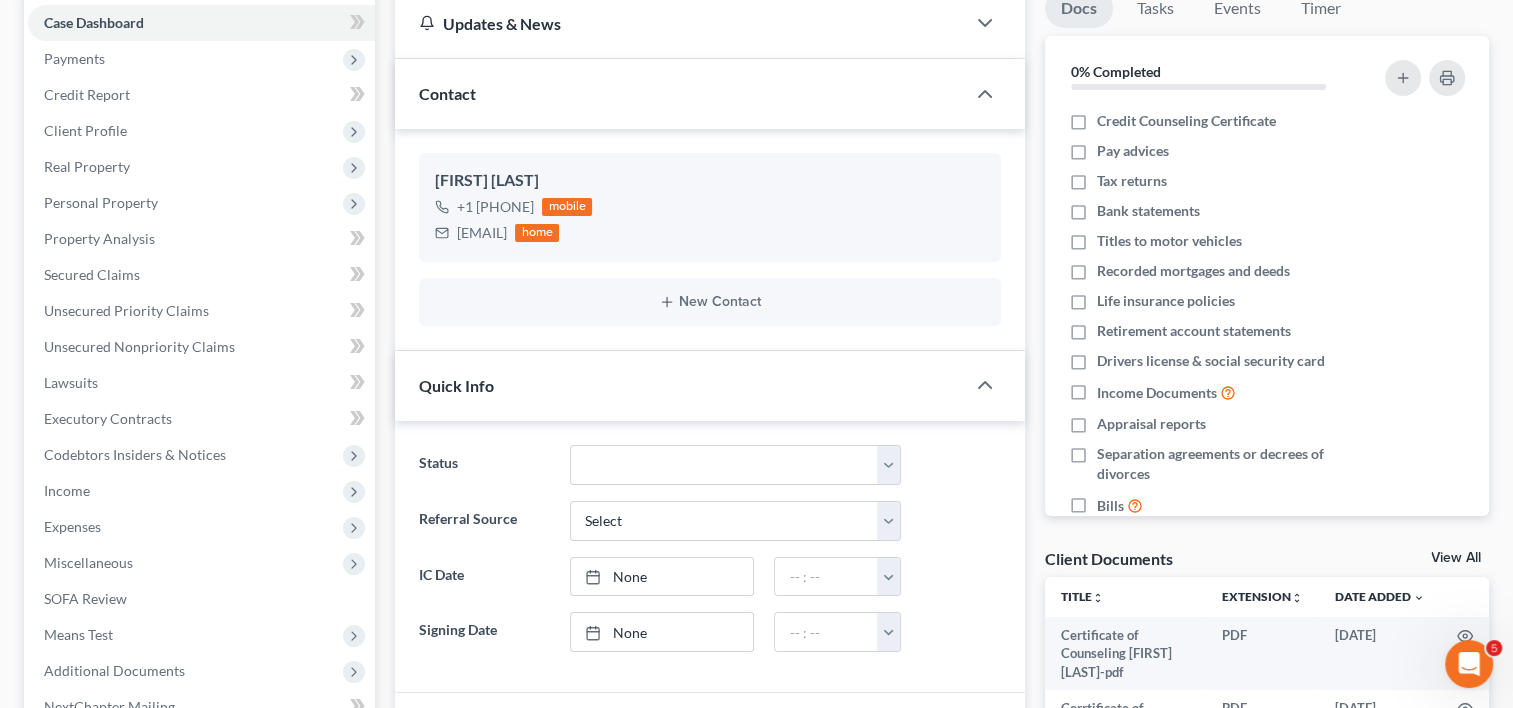 scroll, scrollTop: 0, scrollLeft: 0, axis: both 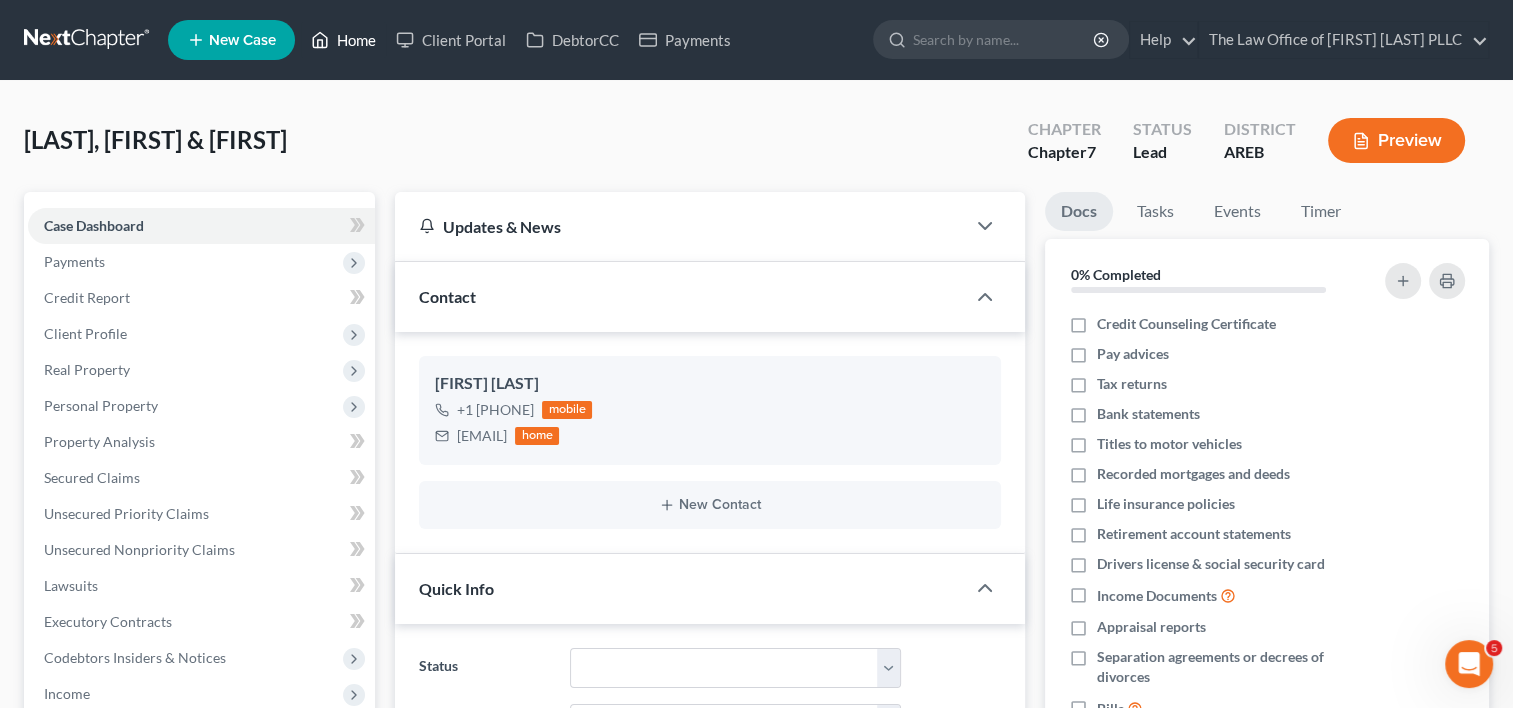 click on "Home" at bounding box center (343, 40) 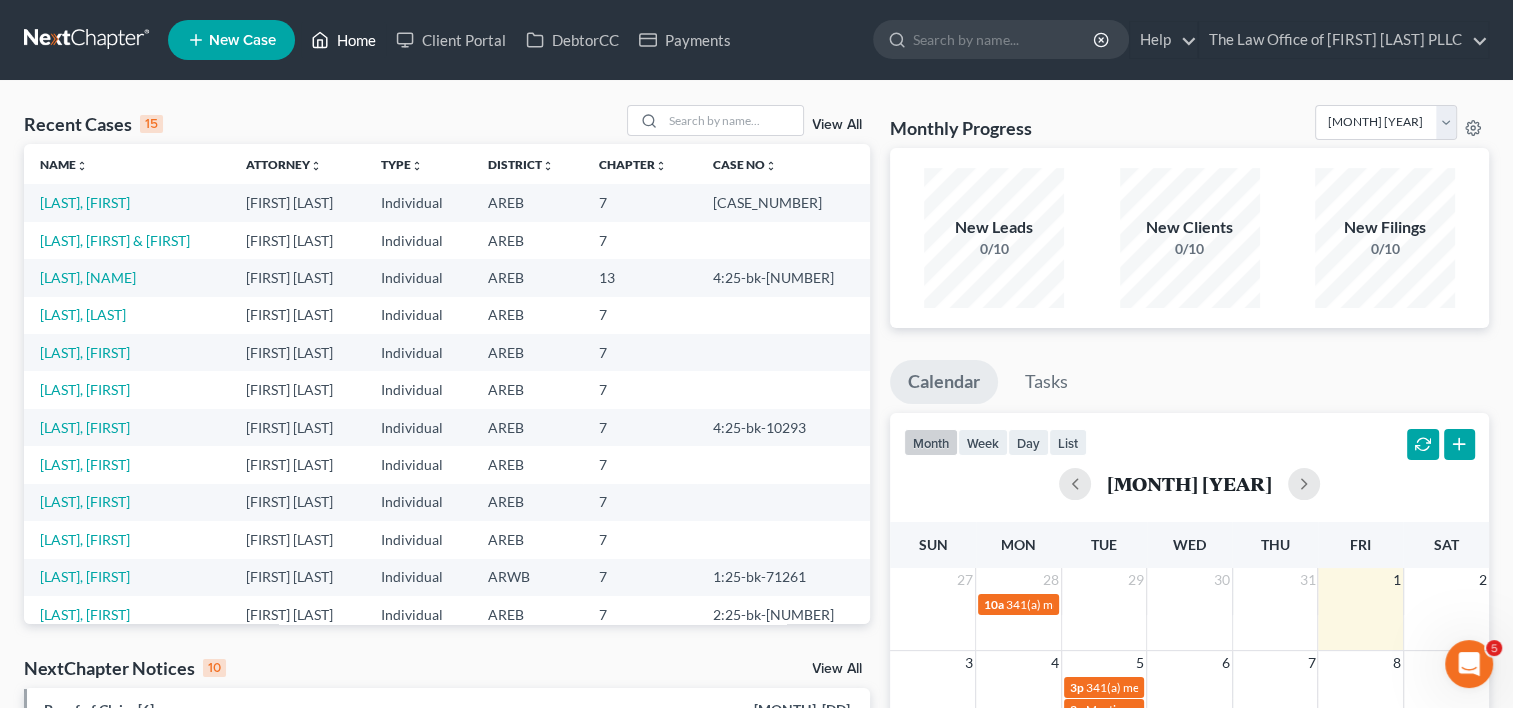 scroll, scrollTop: 137, scrollLeft: 0, axis: vertical 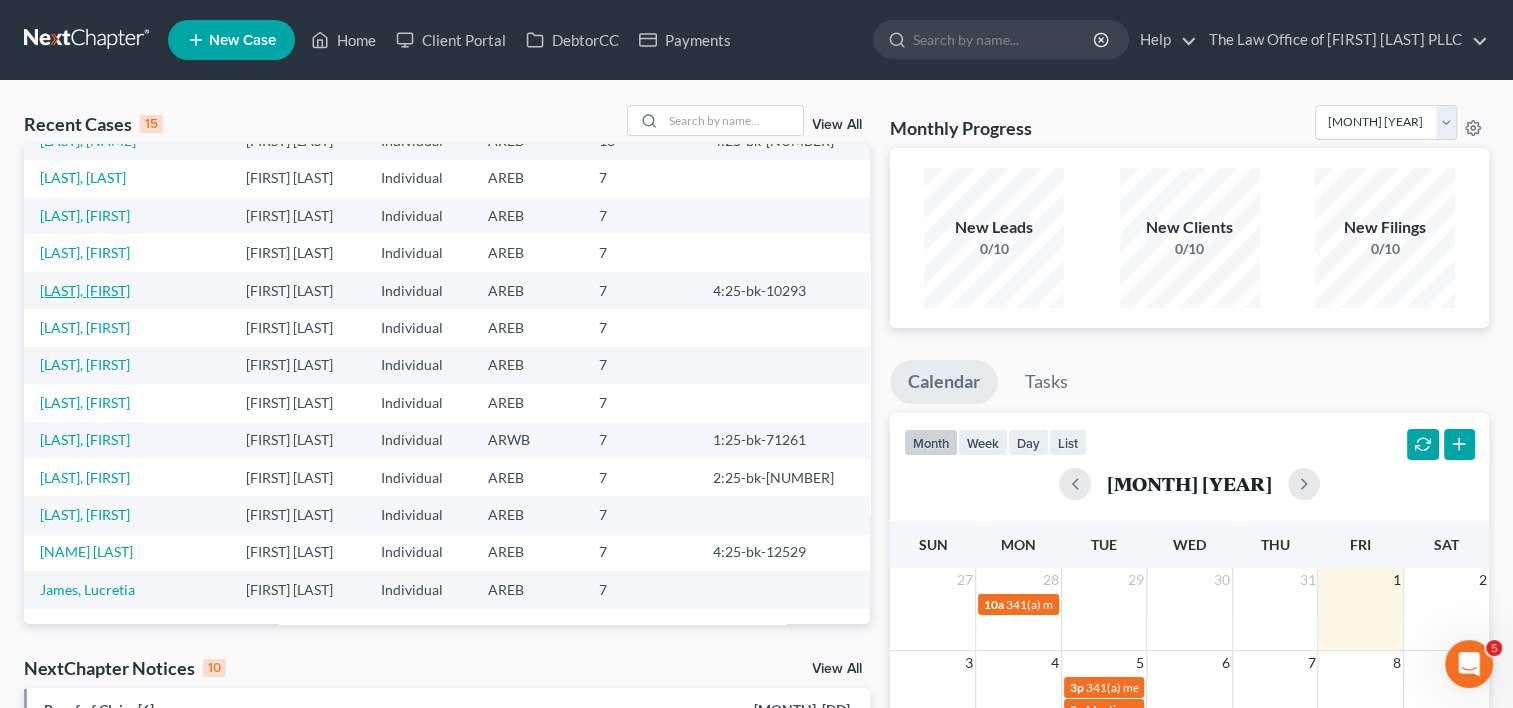 click on "[LAST], [FIRST]" at bounding box center (85, 290) 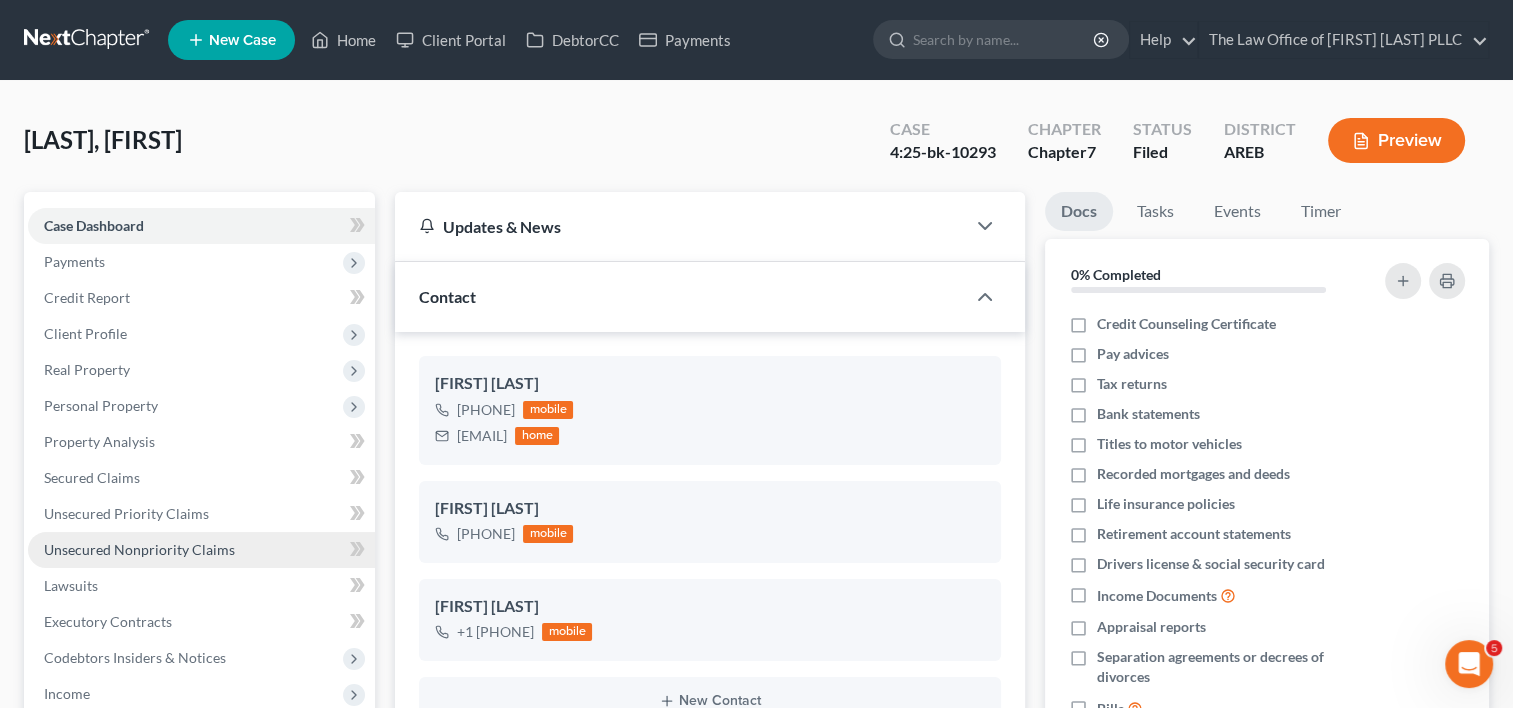 scroll, scrollTop: 1304, scrollLeft: 0, axis: vertical 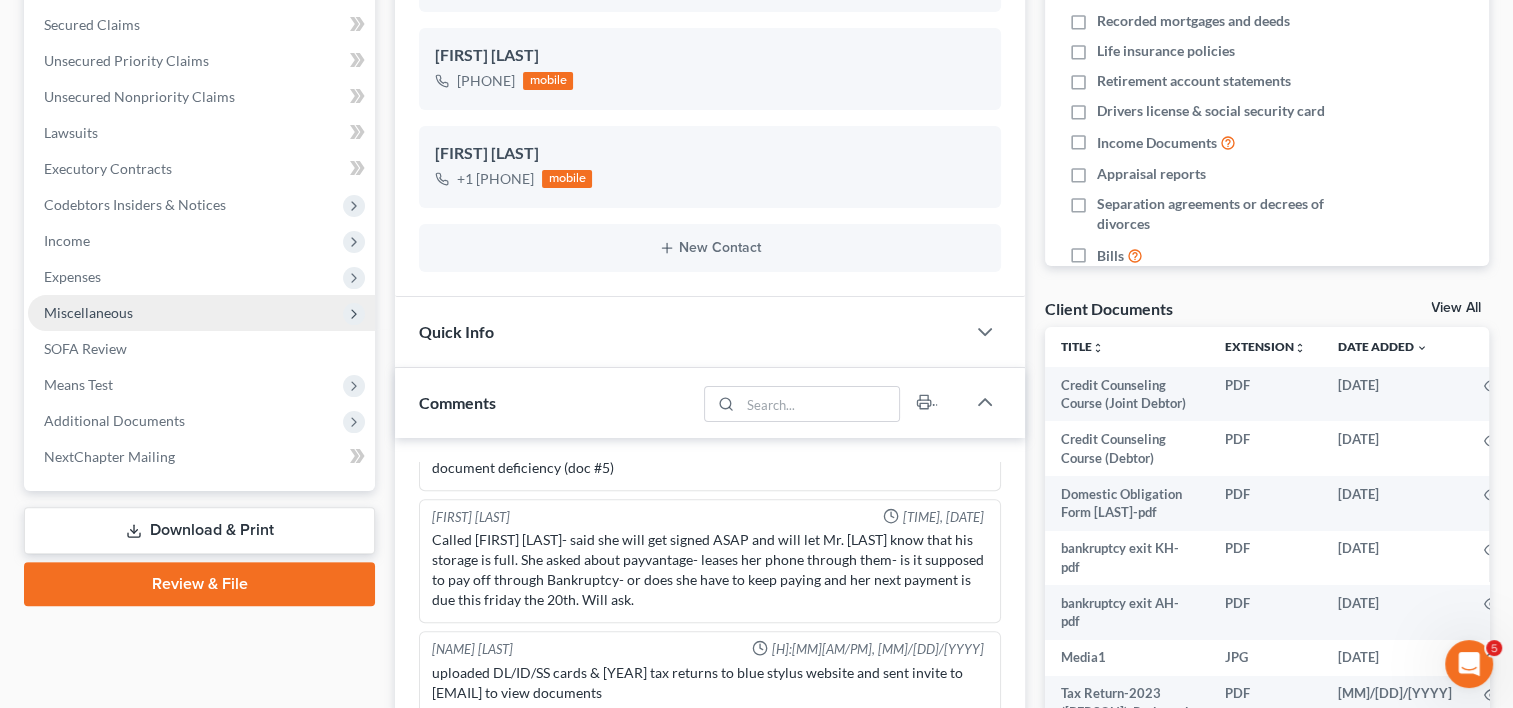 click on "Miscellaneous" at bounding box center (201, 313) 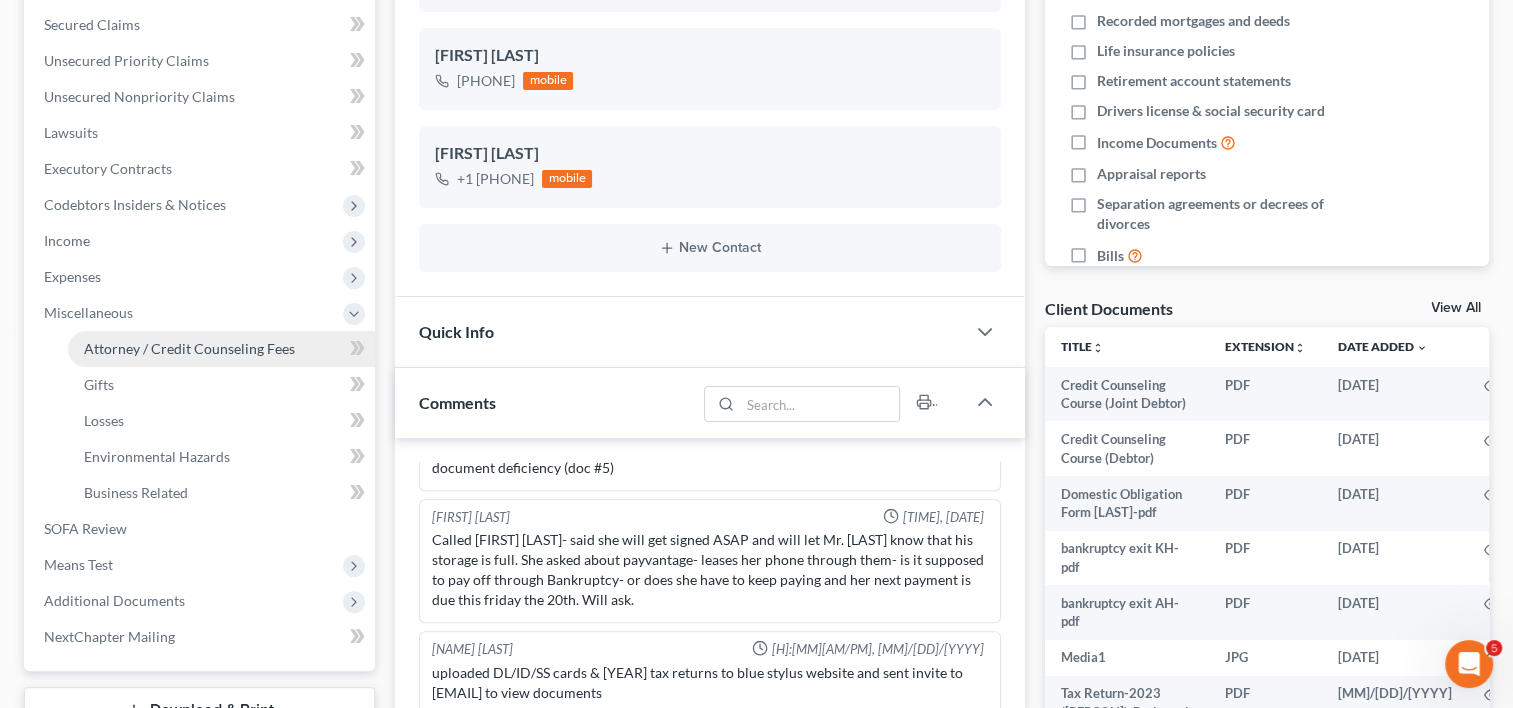 click on "Attorney / Credit Counseling Fees" at bounding box center [189, 348] 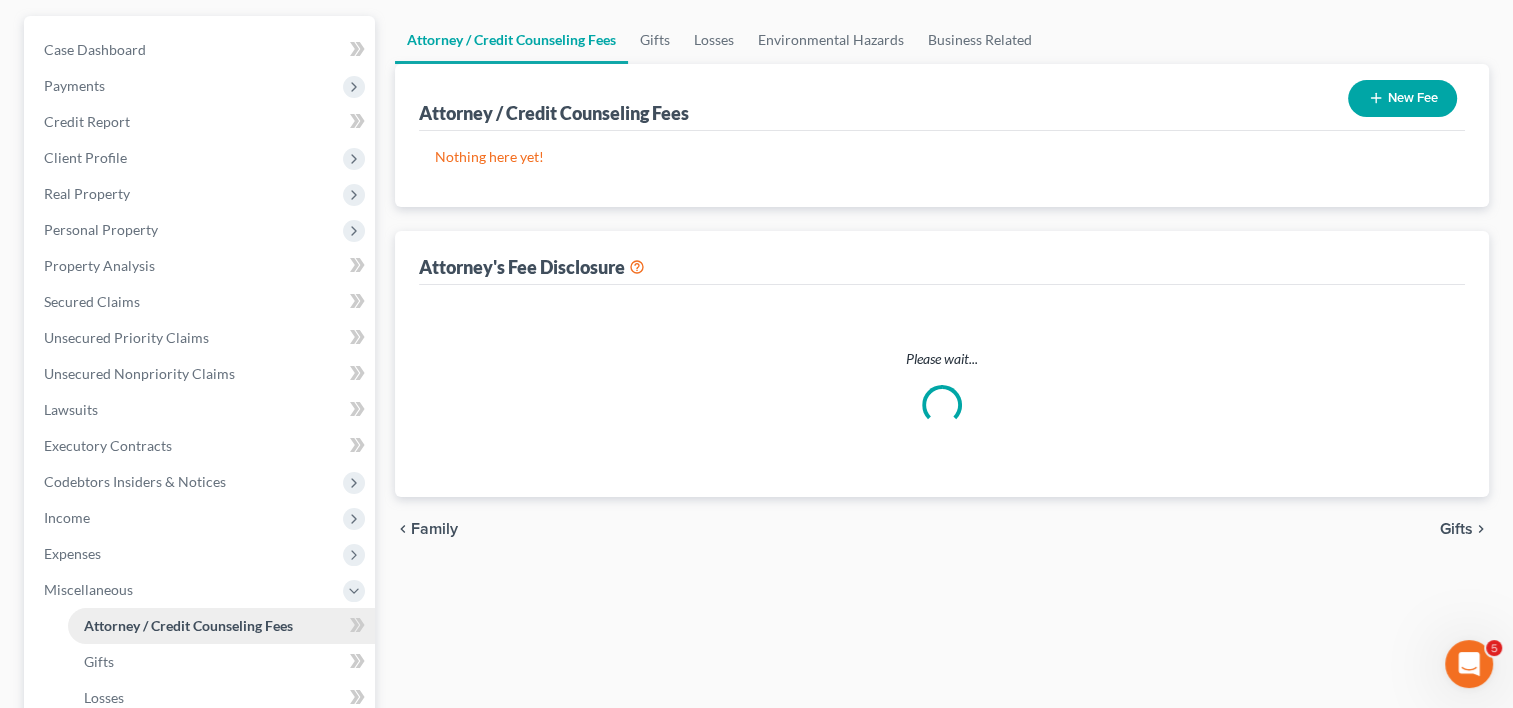 select on "5" 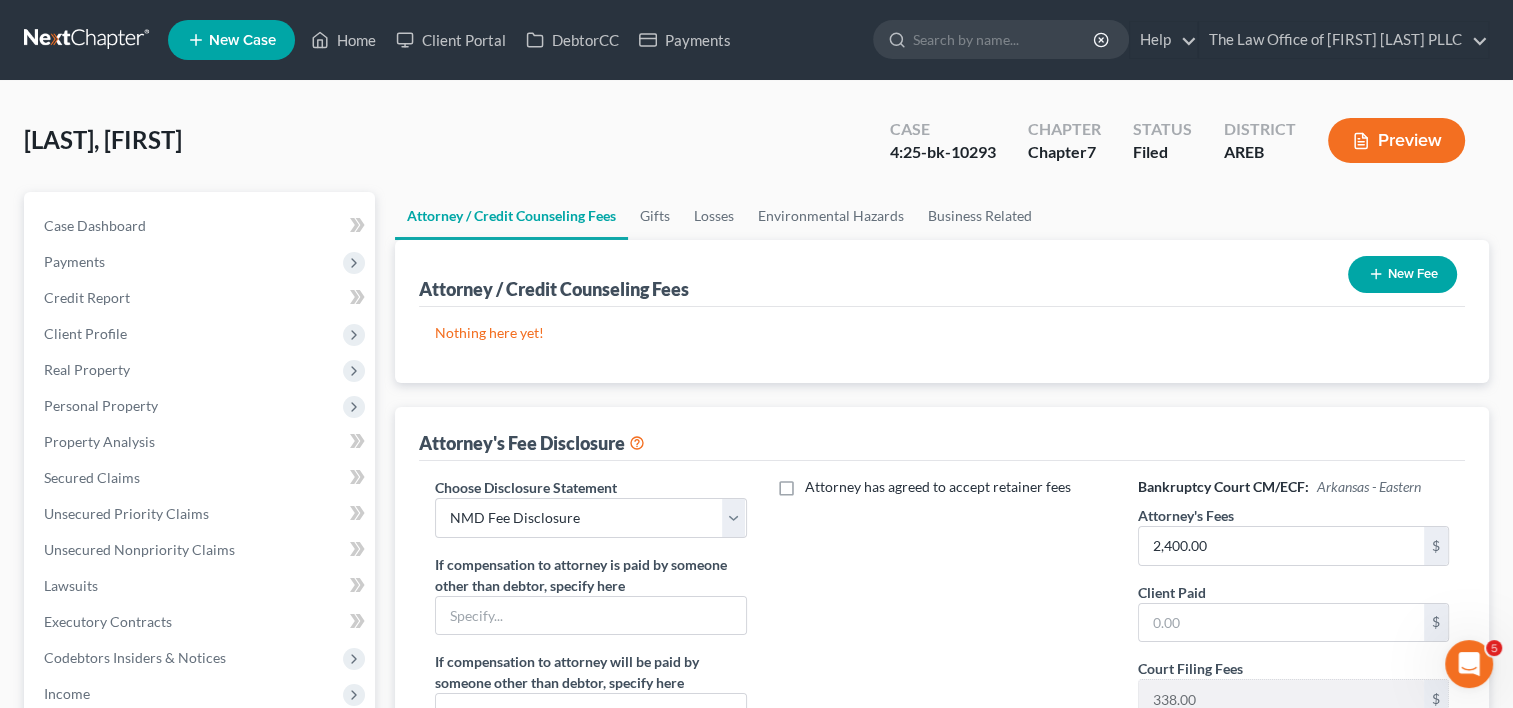 scroll, scrollTop: 0, scrollLeft: 0, axis: both 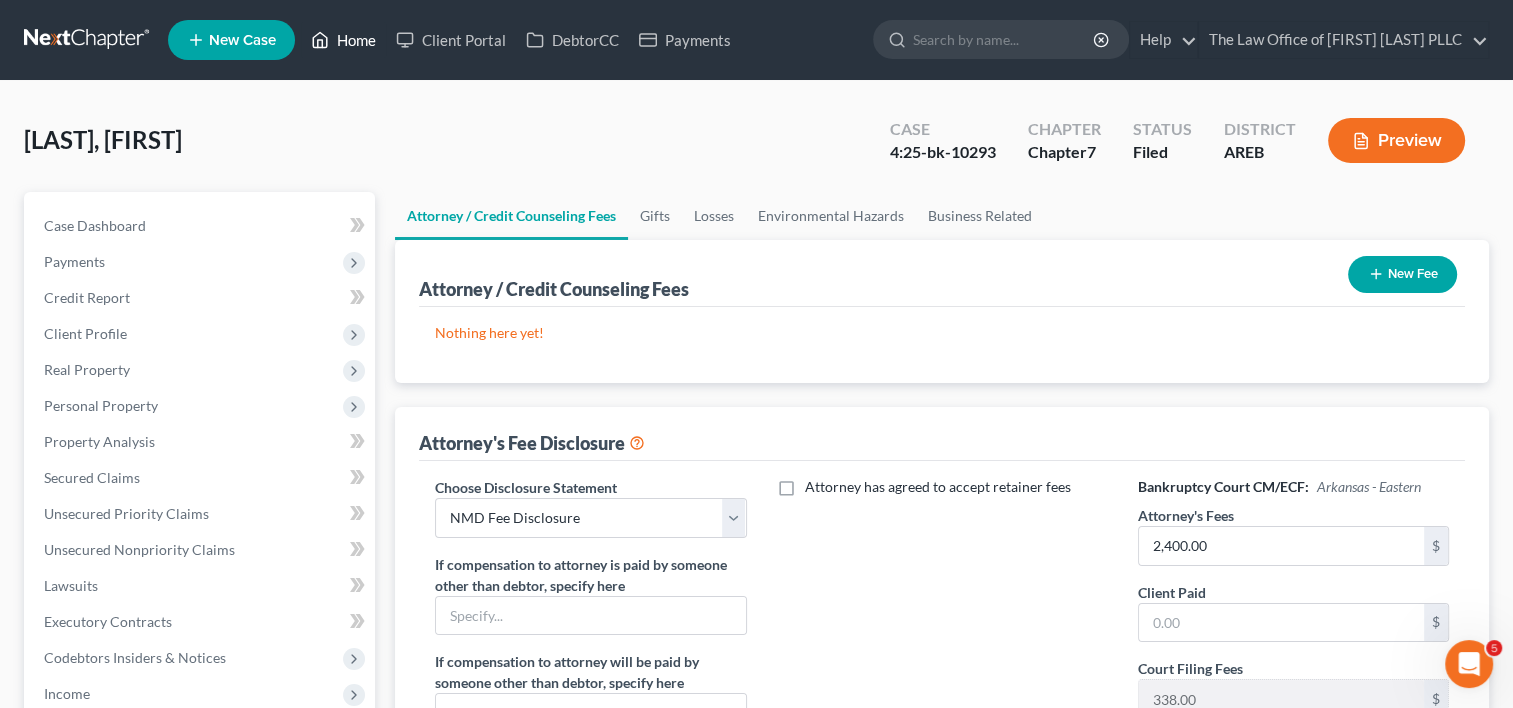 click on "Home" at bounding box center (343, 40) 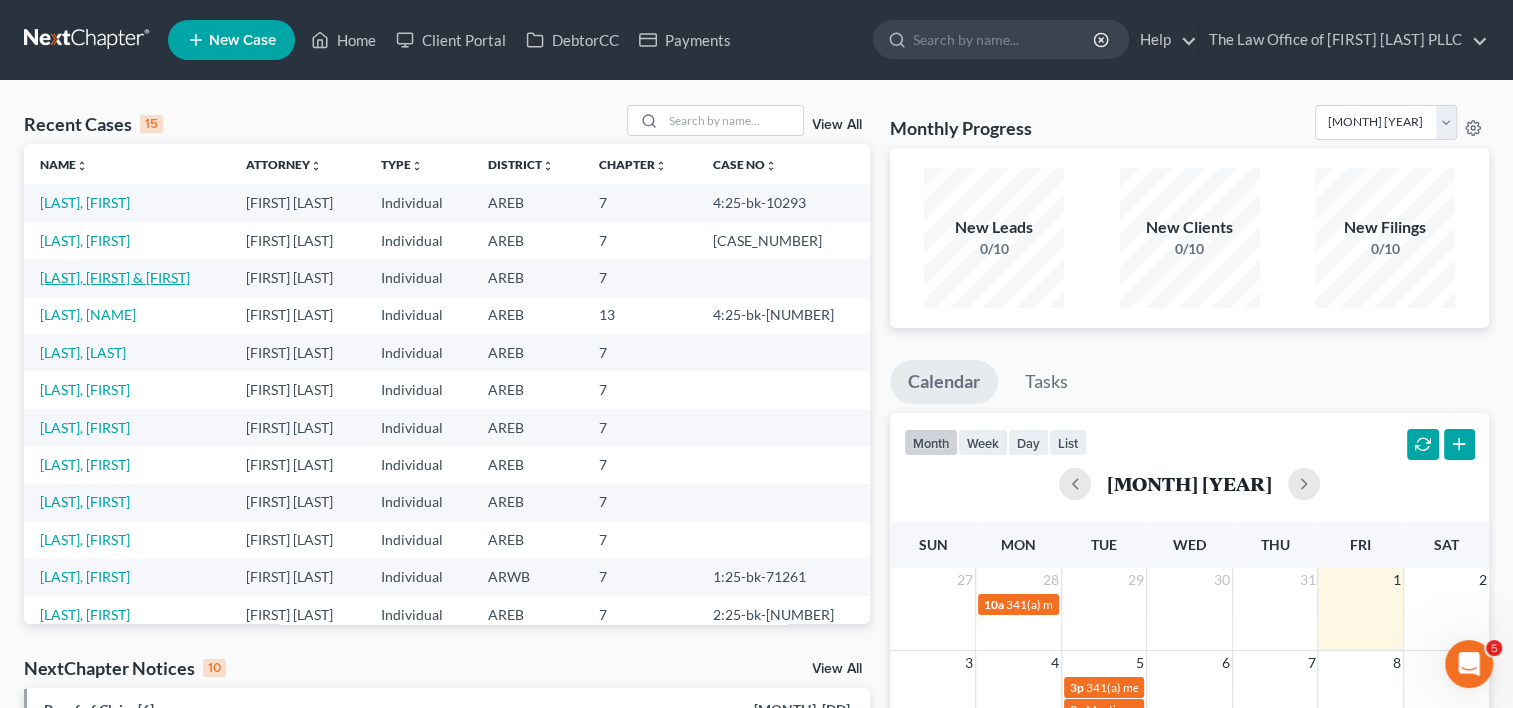 click on "[LAST], [FIRST] & [FIRST]" at bounding box center (115, 277) 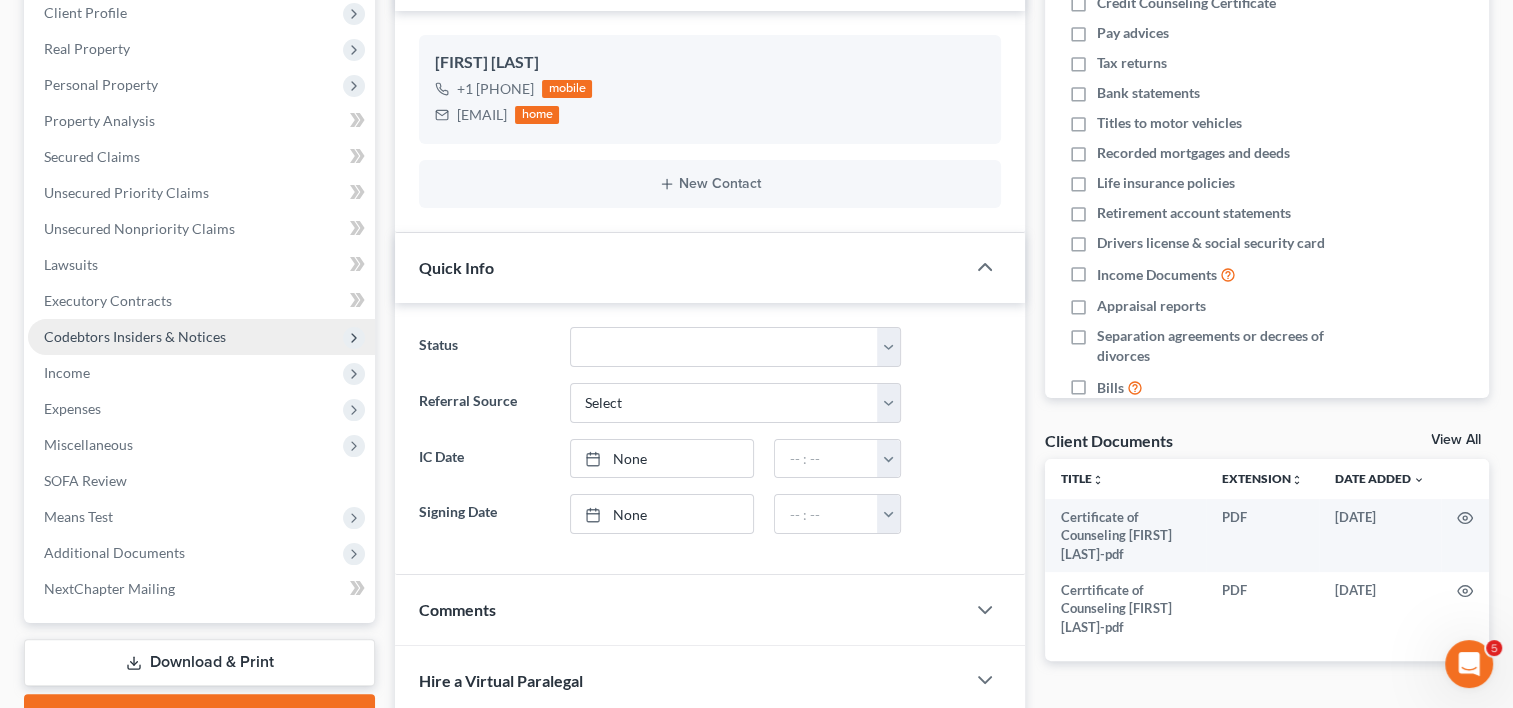 scroll, scrollTop: 322, scrollLeft: 0, axis: vertical 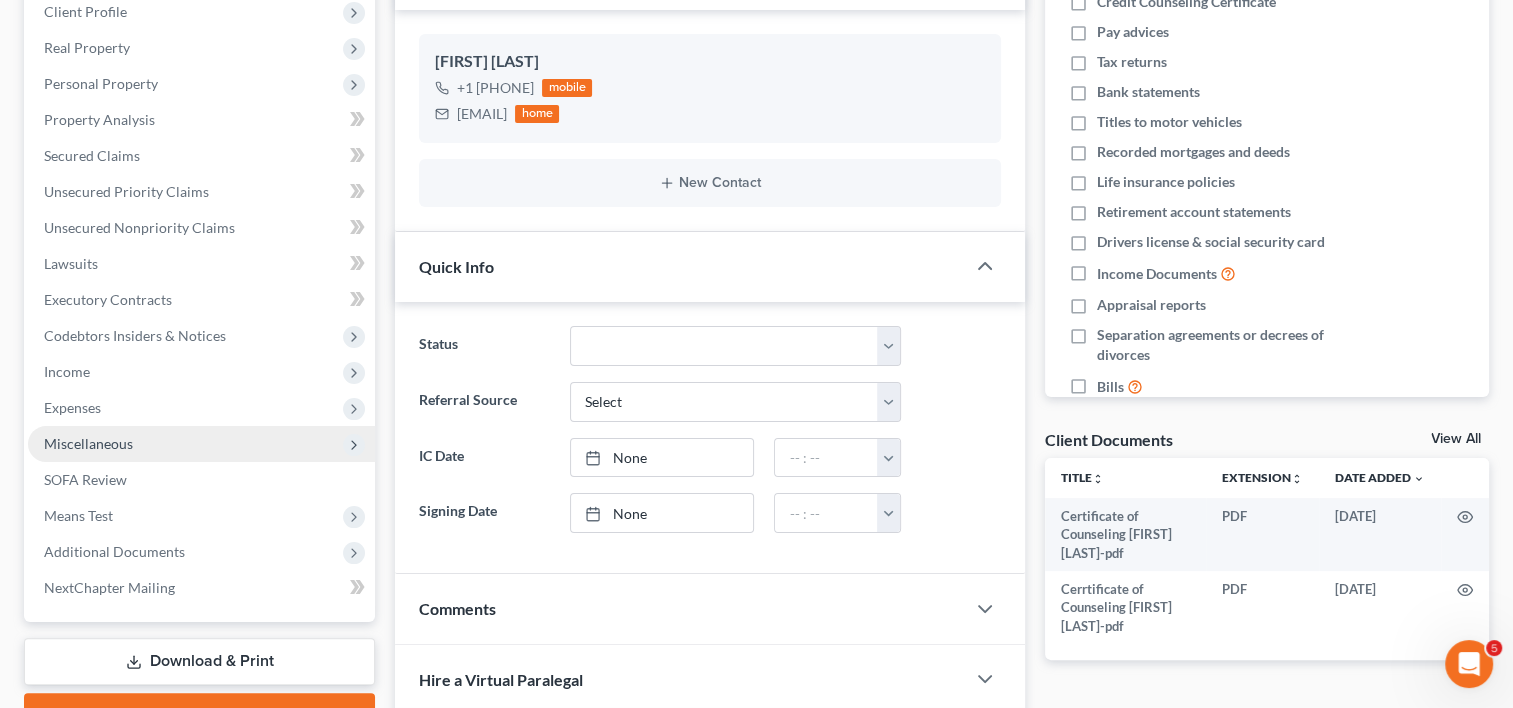 click on "Miscellaneous" at bounding box center [201, 444] 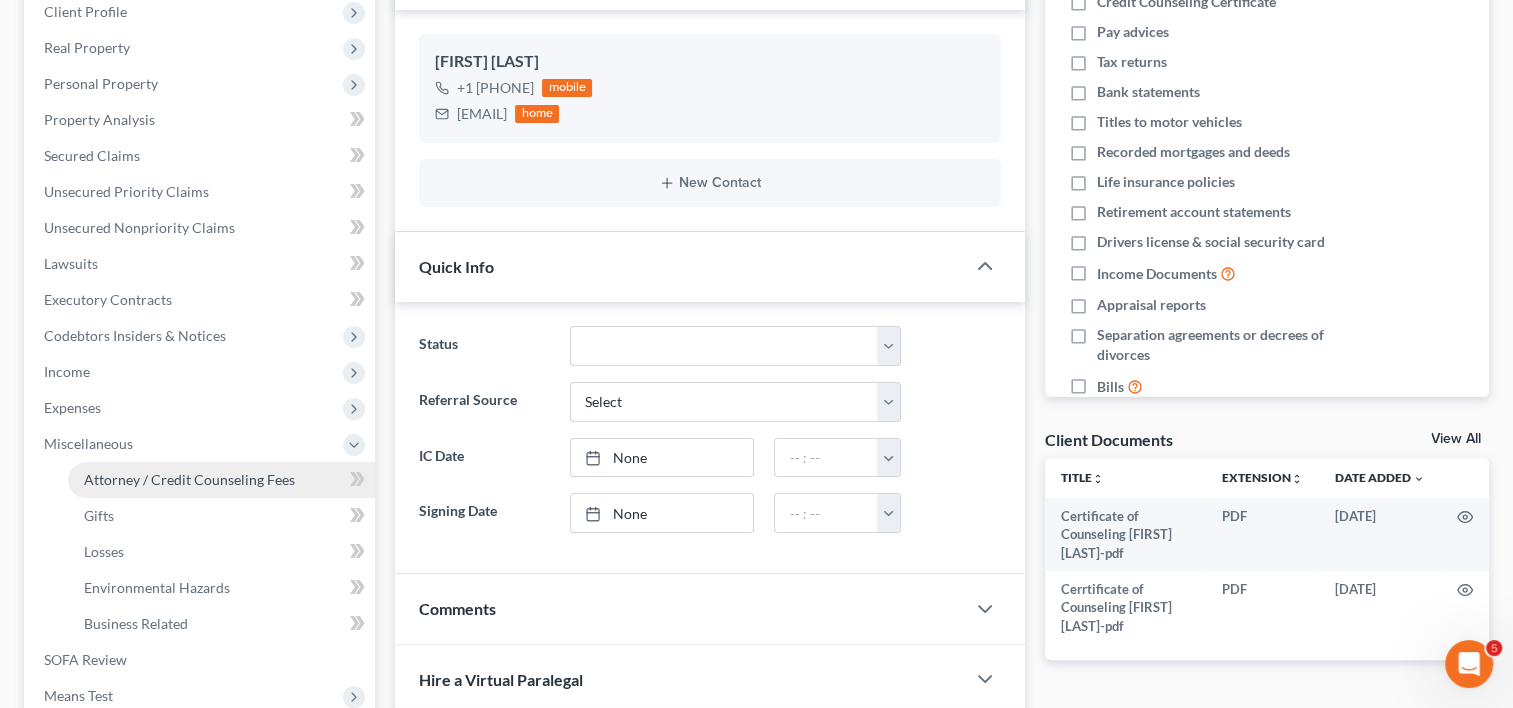 click on "Attorney / Credit Counseling Fees" at bounding box center [189, 479] 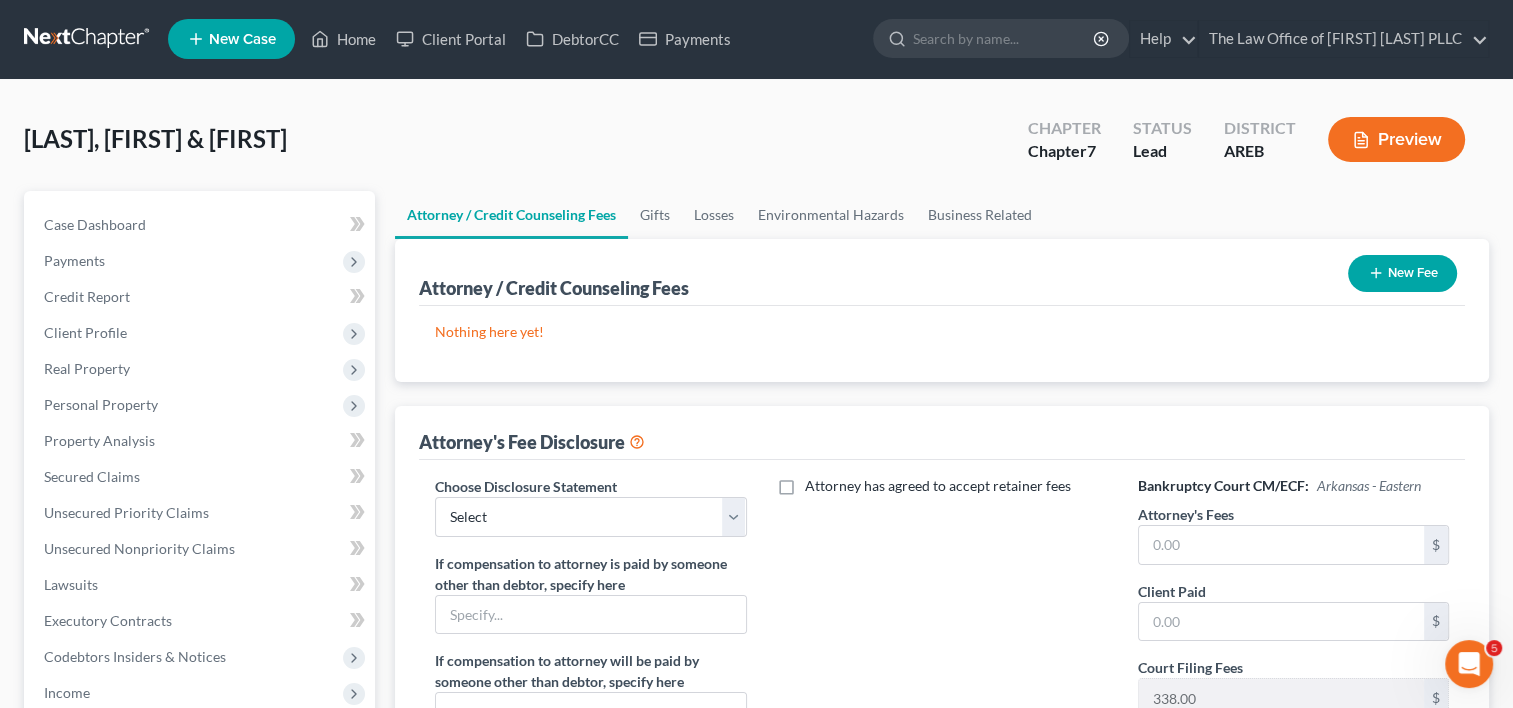 scroll, scrollTop: 0, scrollLeft: 0, axis: both 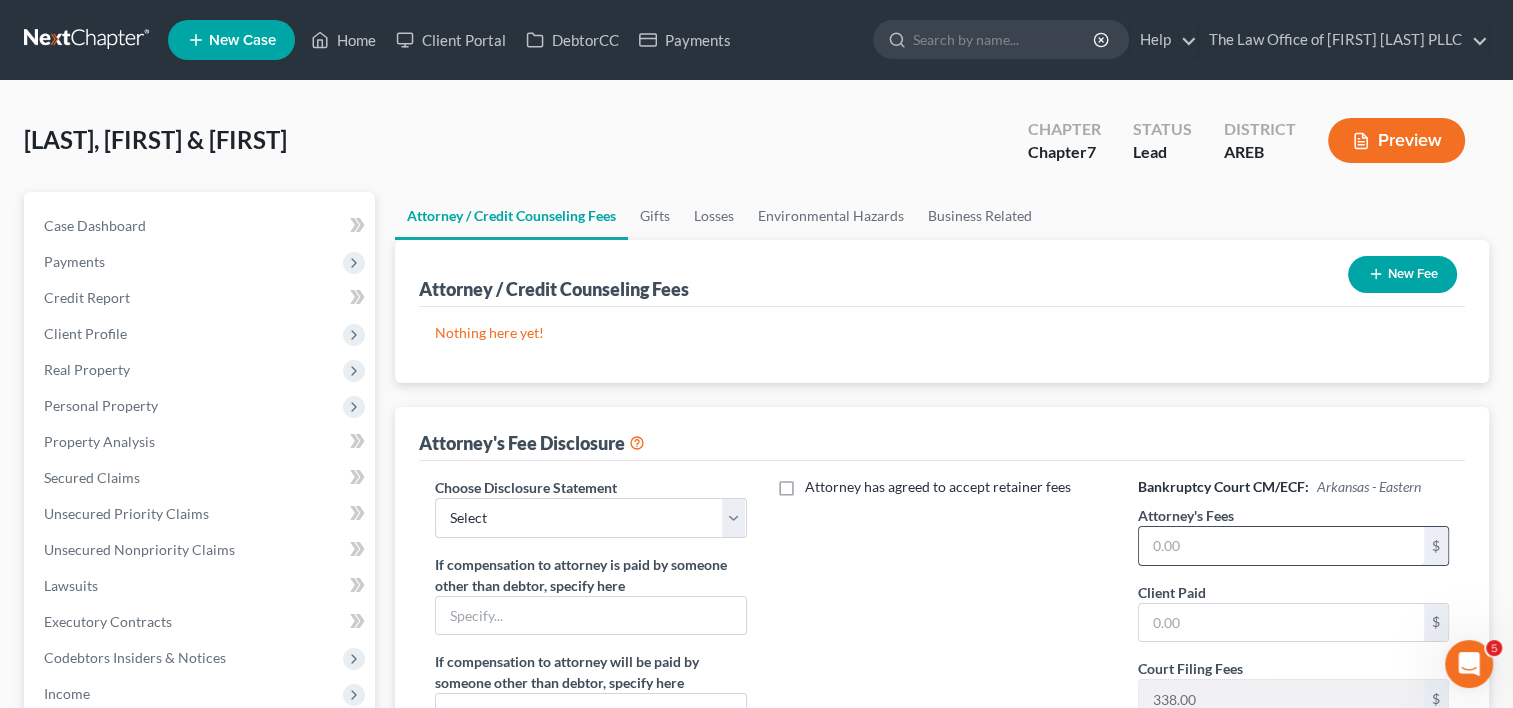 click at bounding box center [1281, 546] 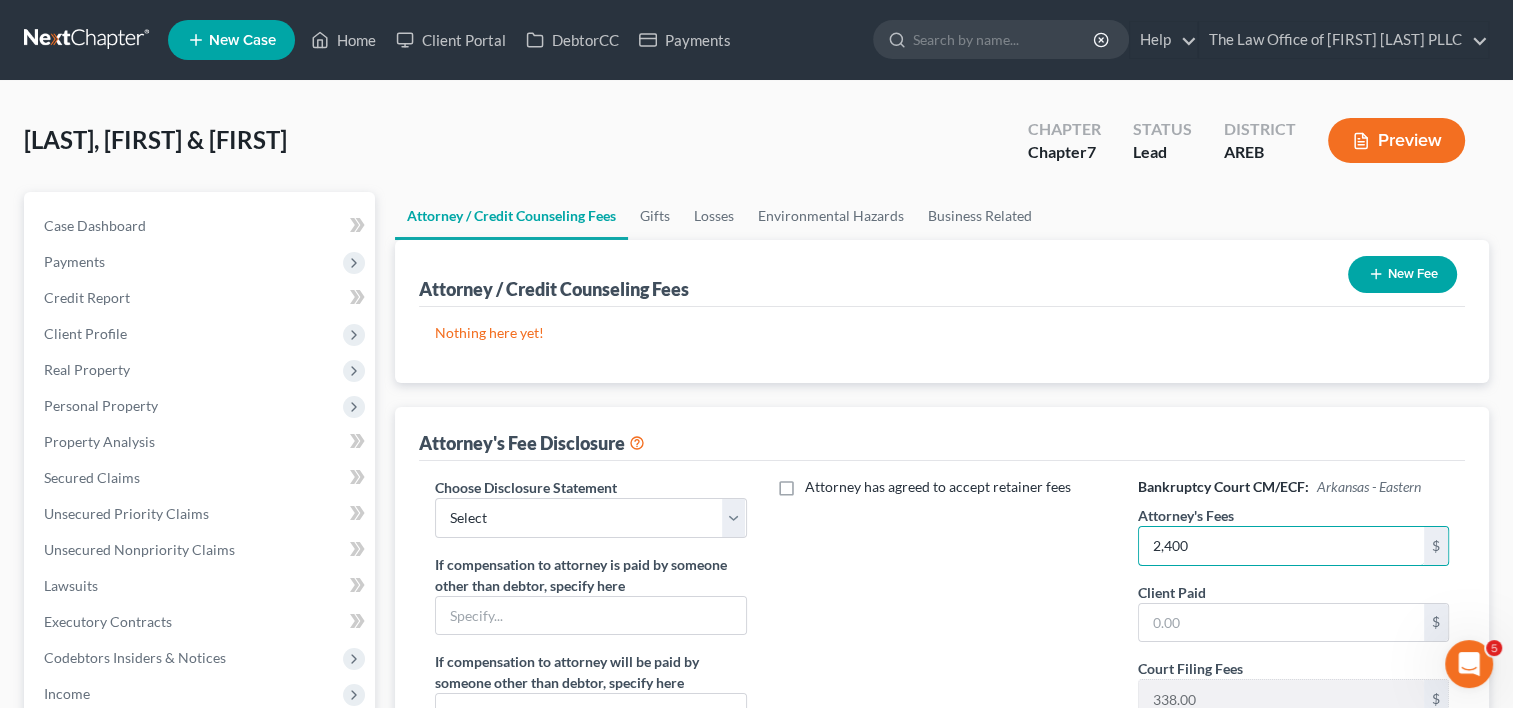 type on "2,400" 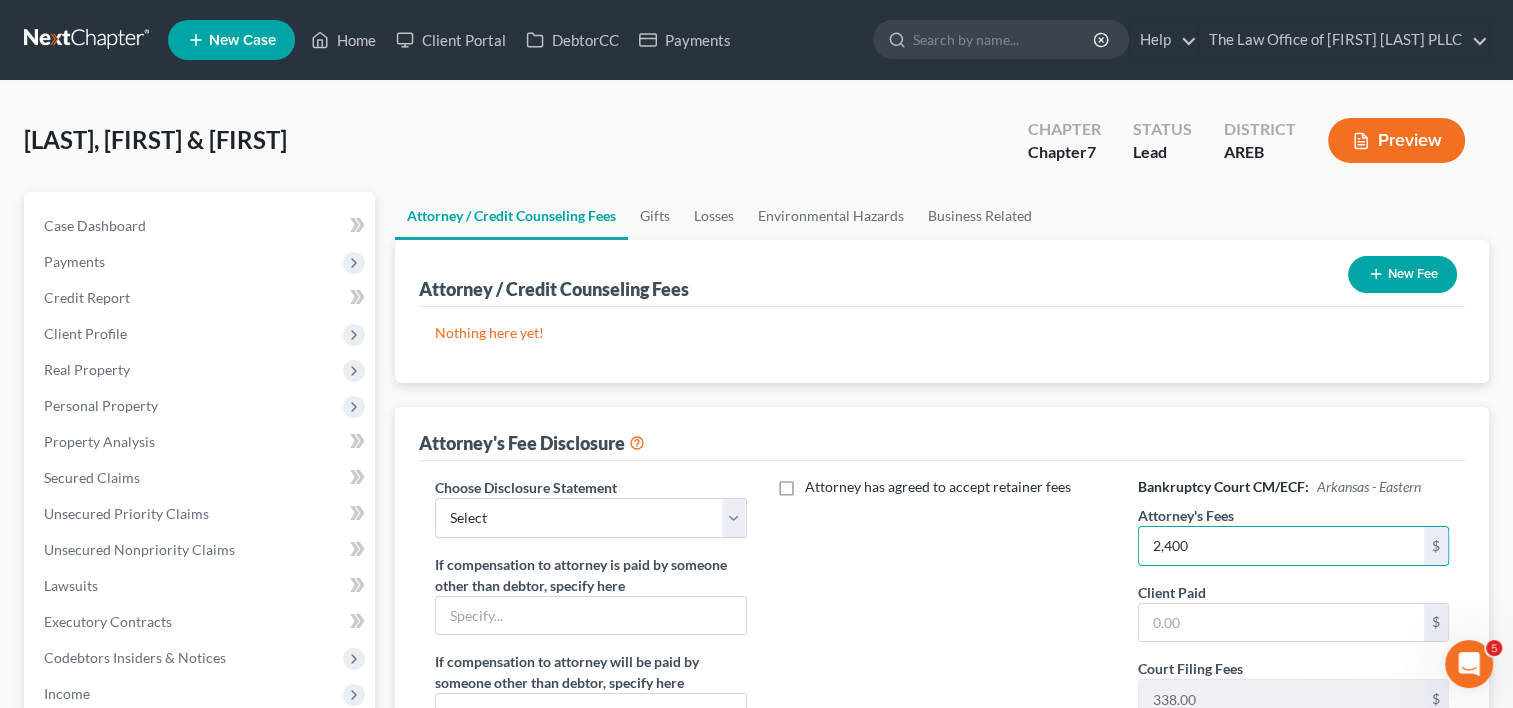 click on "Attorney has agreed to accept retainer fees" at bounding box center (942, 662) 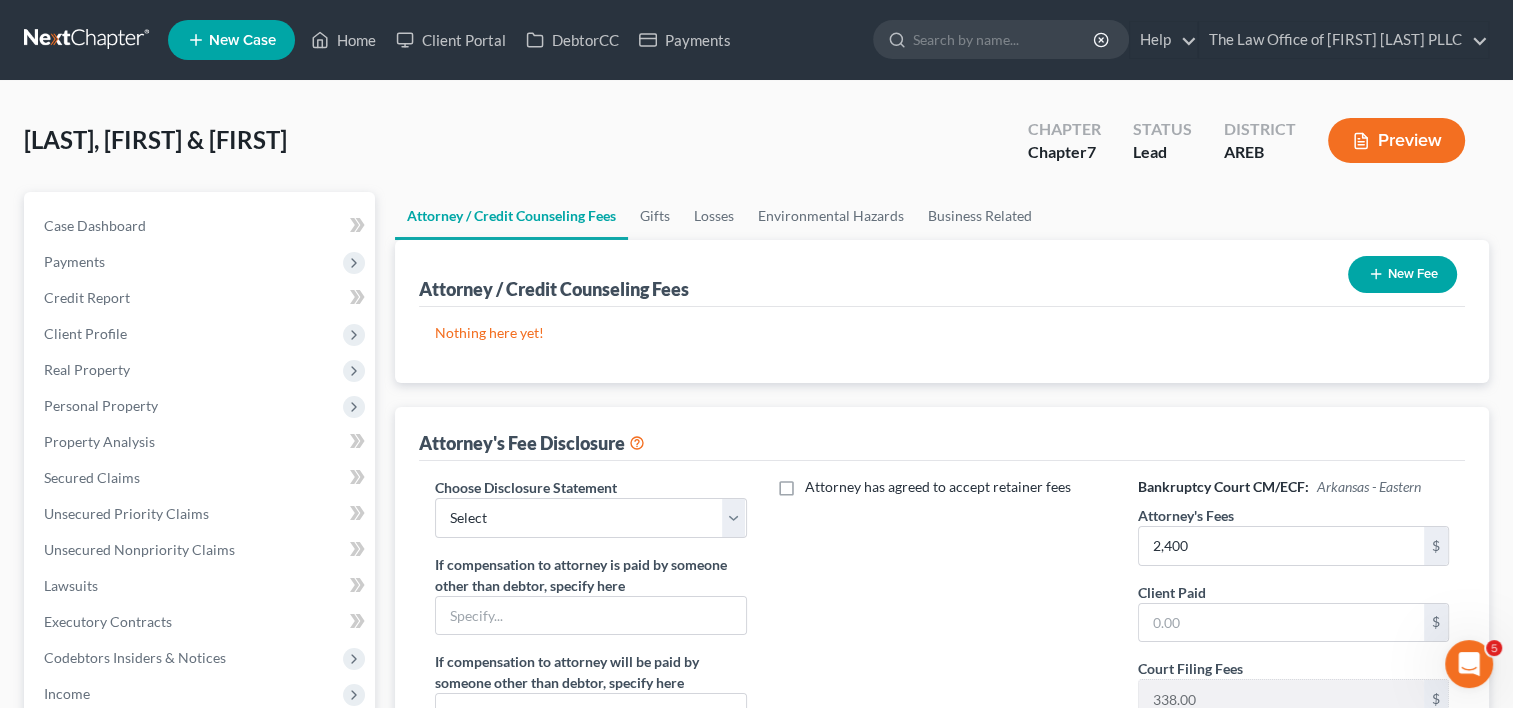 scroll, scrollTop: 347, scrollLeft: 0, axis: vertical 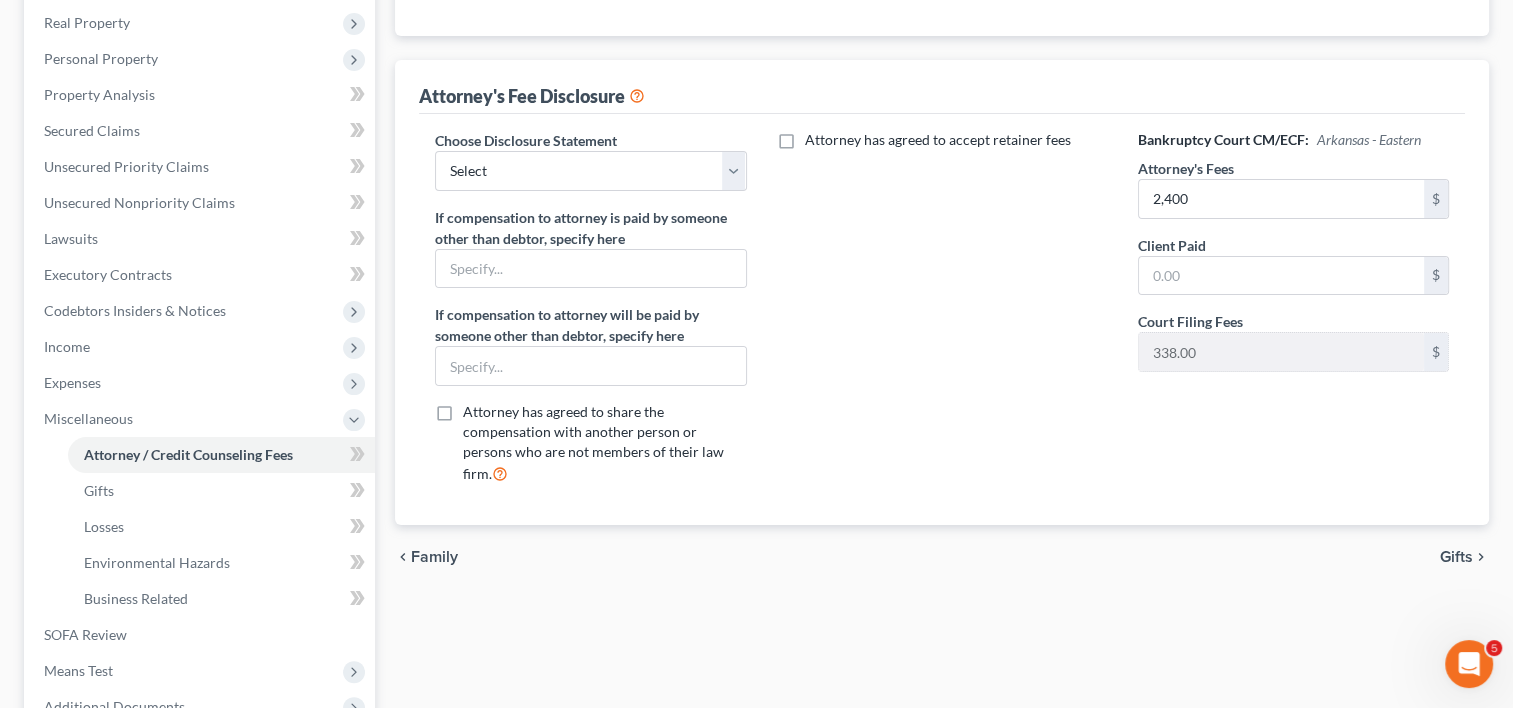click on "Gifts" at bounding box center (1456, 557) 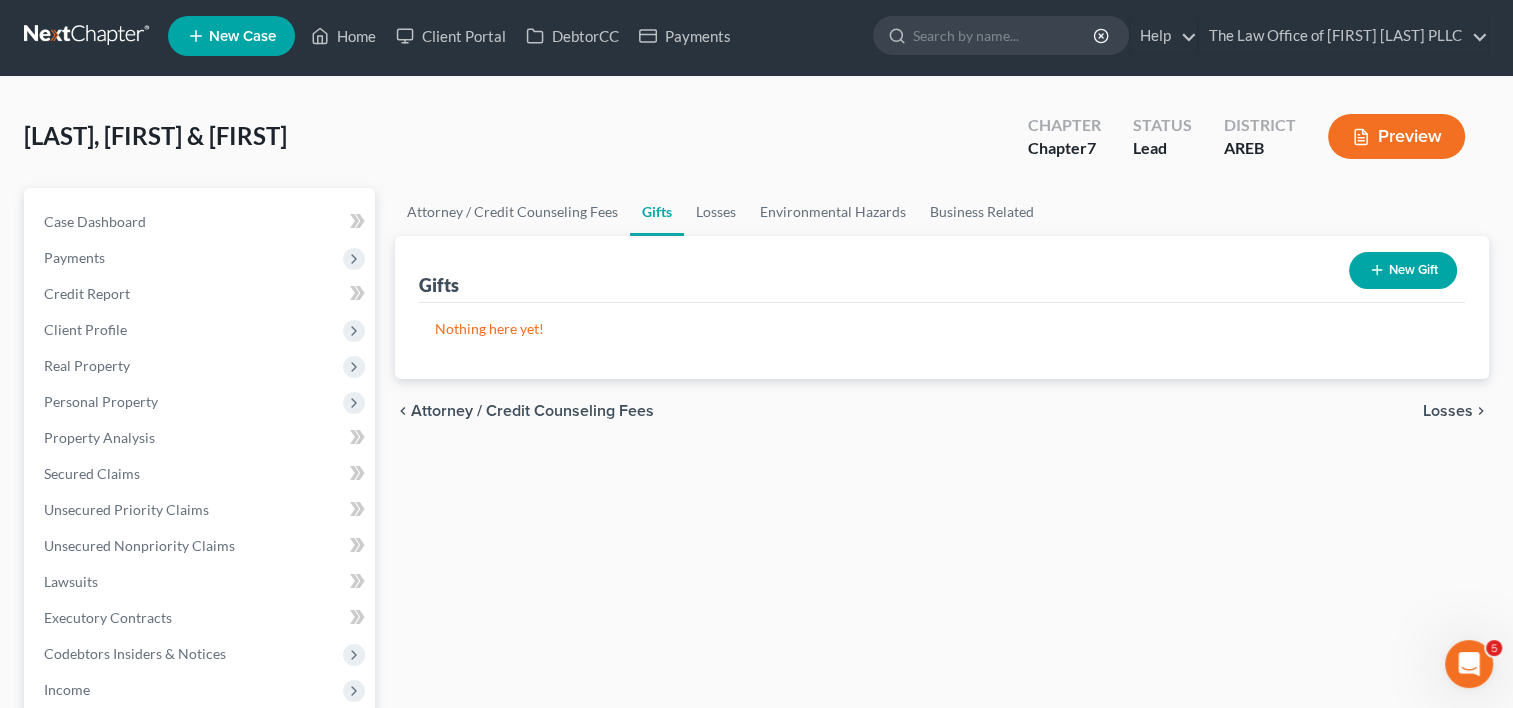 scroll, scrollTop: 0, scrollLeft: 0, axis: both 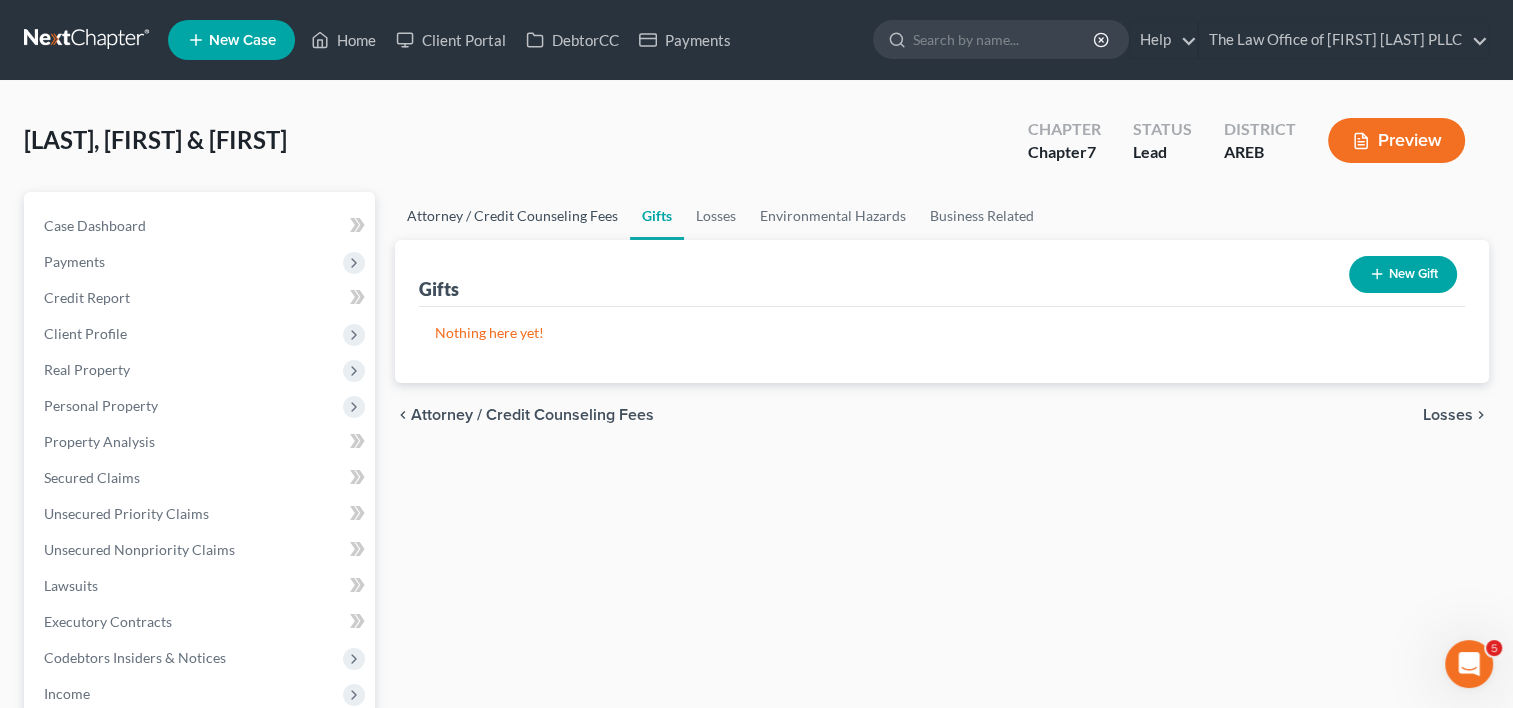 click on "Attorney / Credit Counseling Fees" at bounding box center [512, 216] 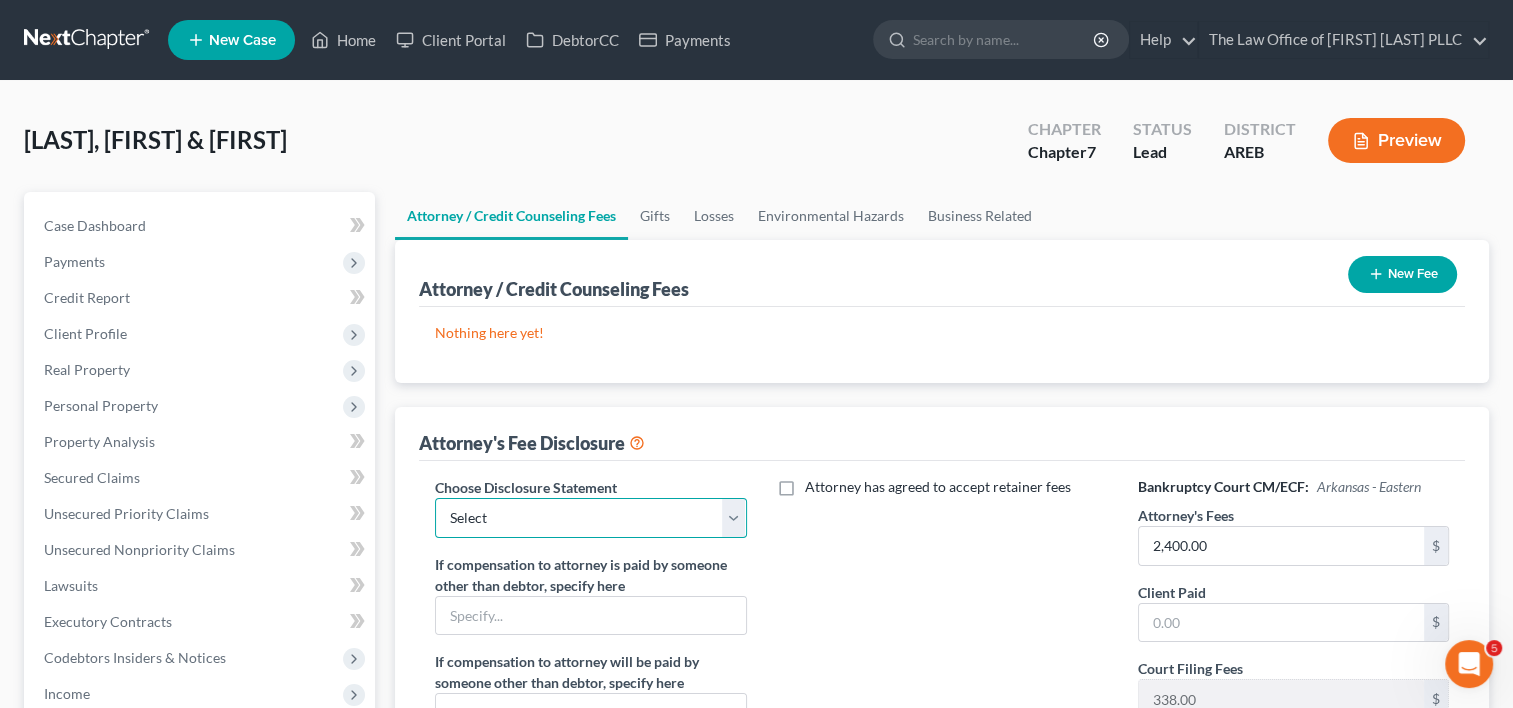 click on "Select Chapter 13 - Above Median $4750 Chapter 13 2025 Chapter 13 - Below Median $4300 No Fee $1400 Total NMD Fee Disclosure" at bounding box center (590, 518) 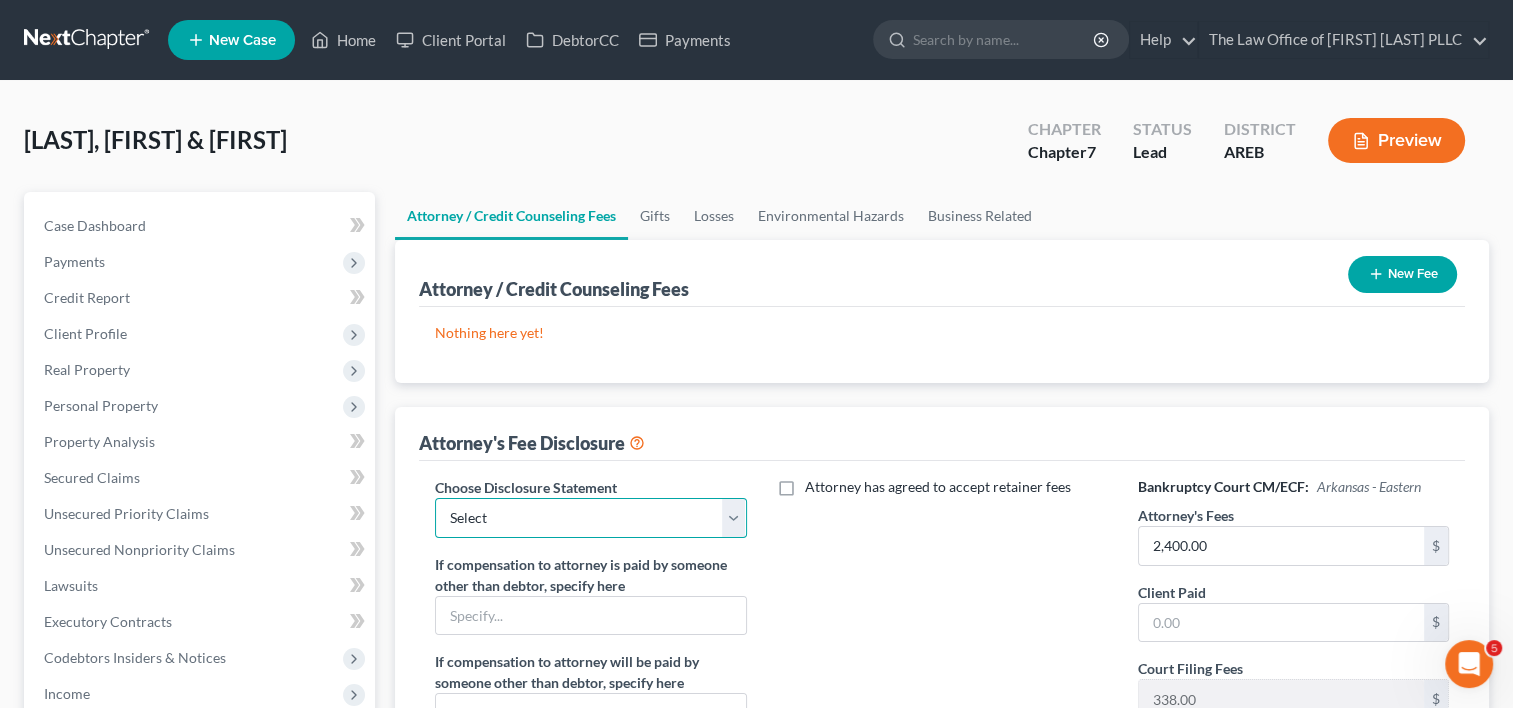 select on "5" 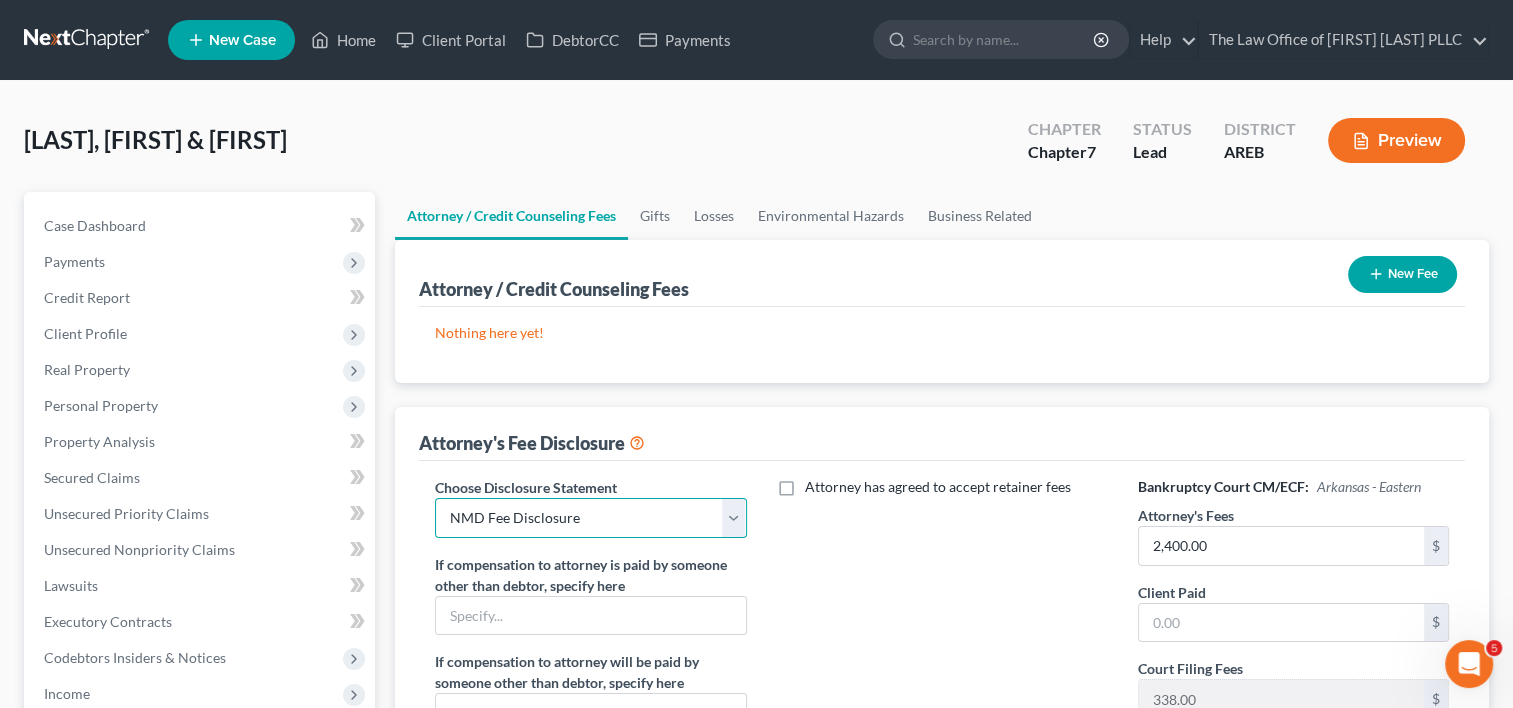 click on "Select Chapter 13 - Above Median $4750 Chapter 13 2025 Chapter 13 - Below Median $4300 No Fee $1400 Total NMD Fee Disclosure" at bounding box center [590, 518] 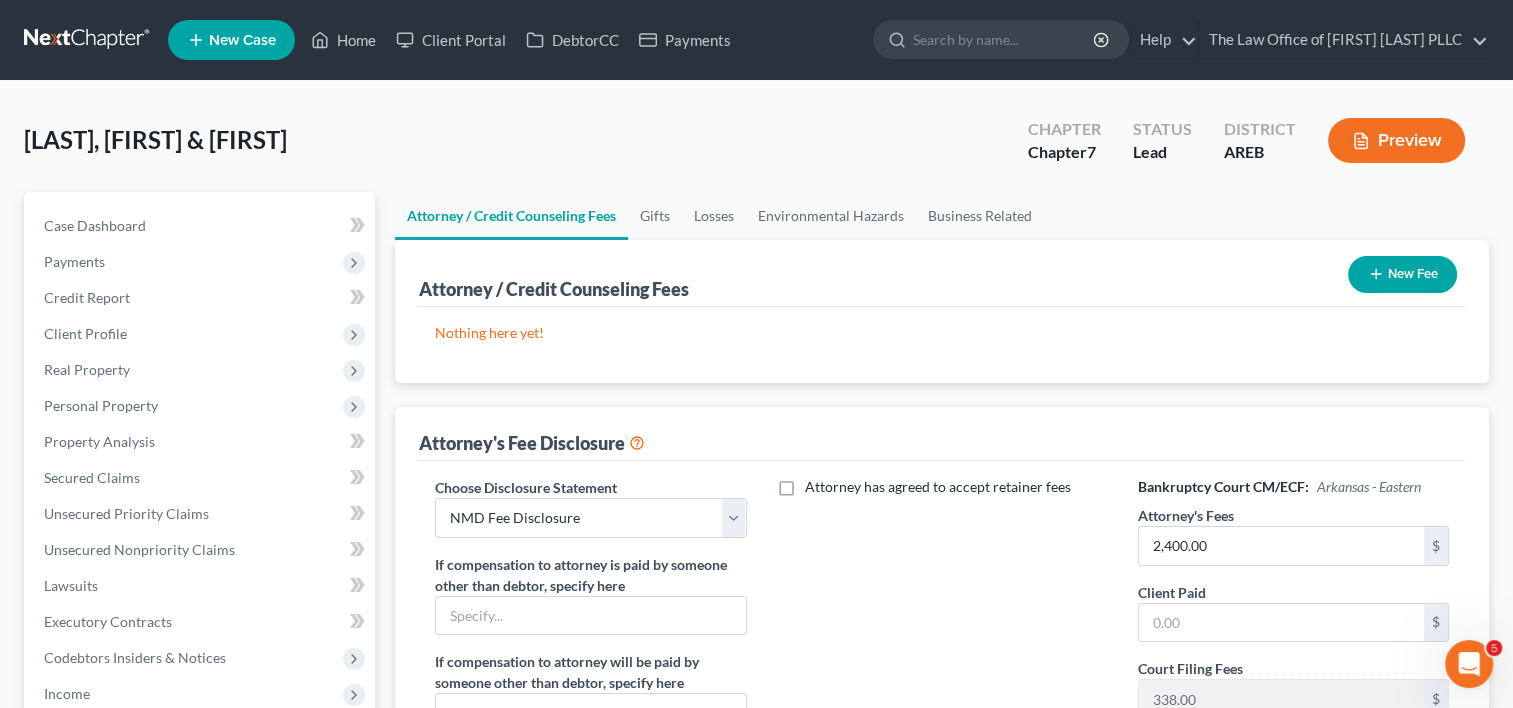 click on "Attorney has agreed to accept retainer fees" at bounding box center (942, 662) 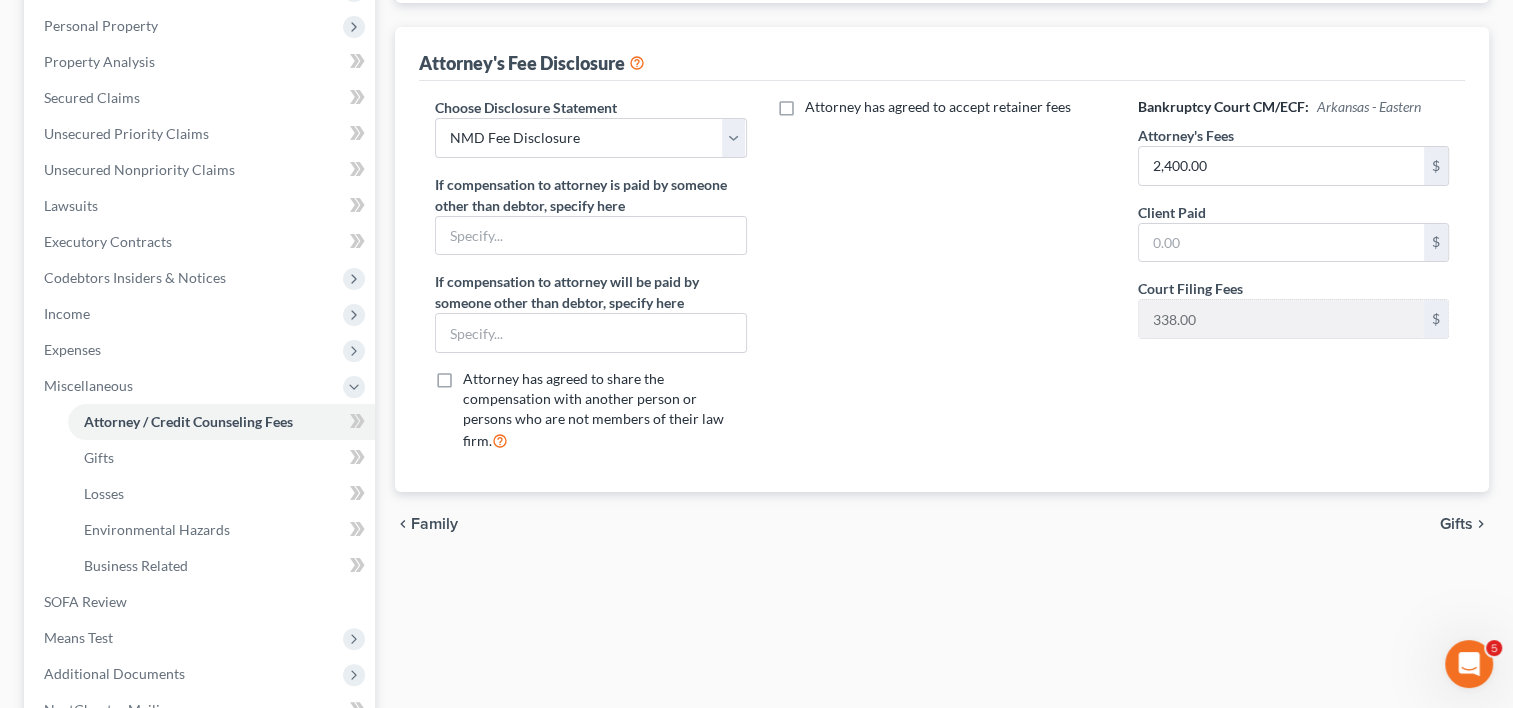 scroll, scrollTop: 605, scrollLeft: 0, axis: vertical 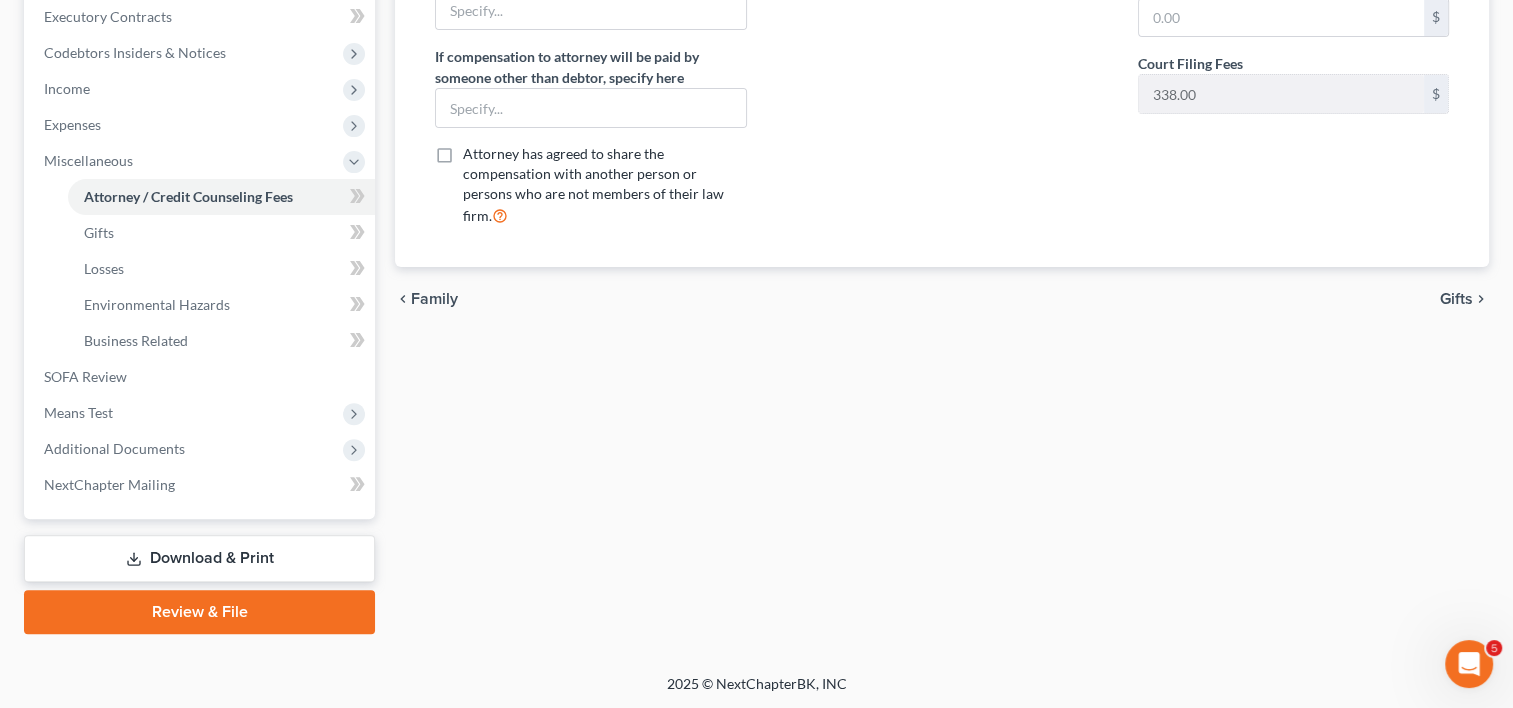 click on "Gifts" at bounding box center [1456, 299] 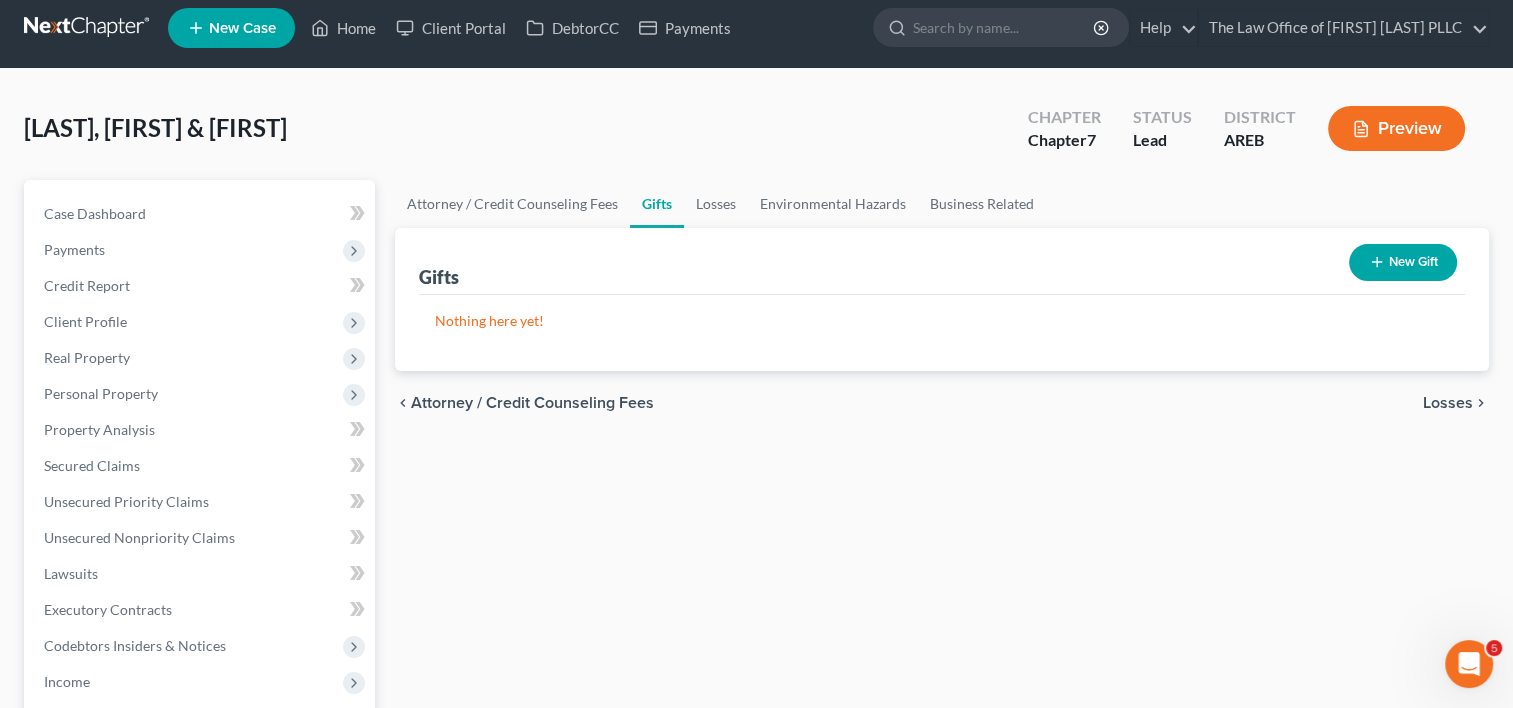 scroll, scrollTop: 0, scrollLeft: 0, axis: both 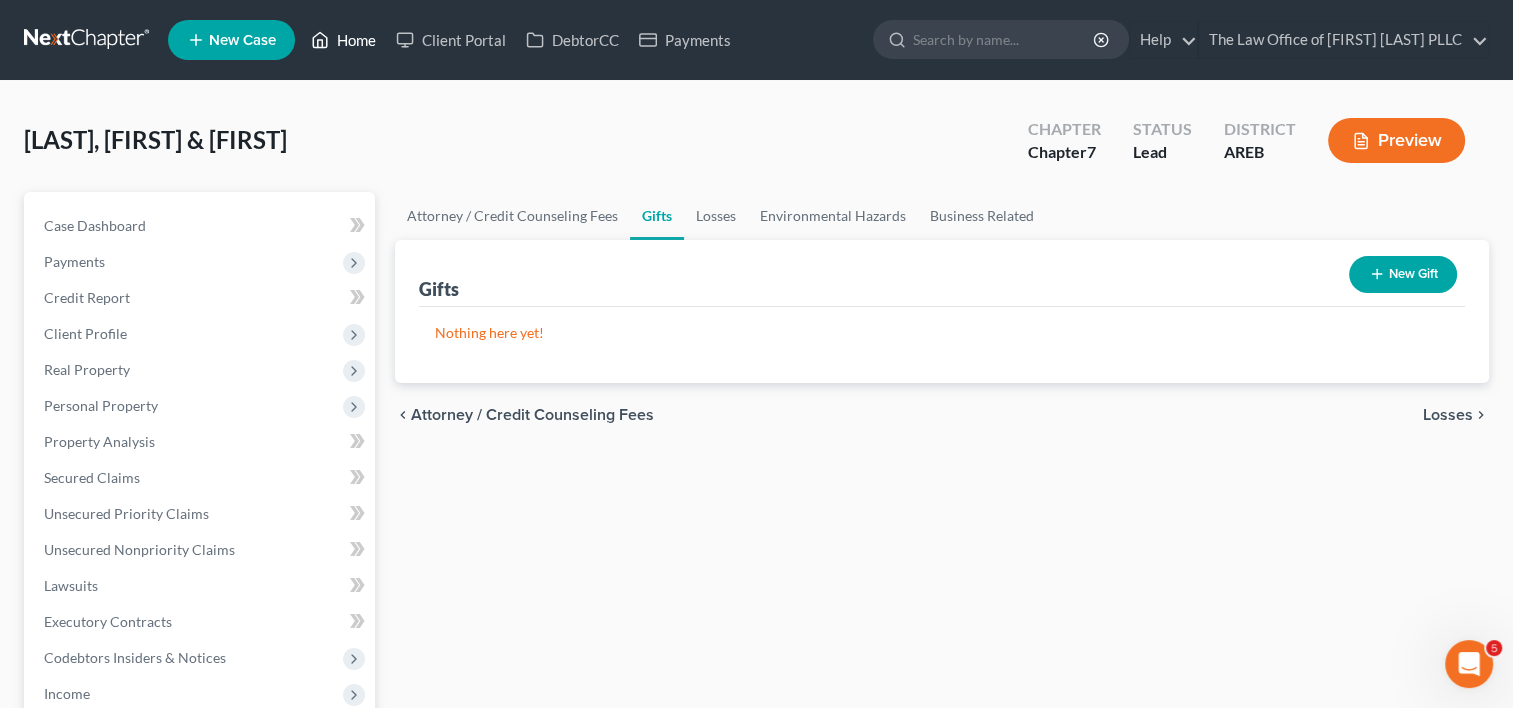click on "Home" at bounding box center (343, 40) 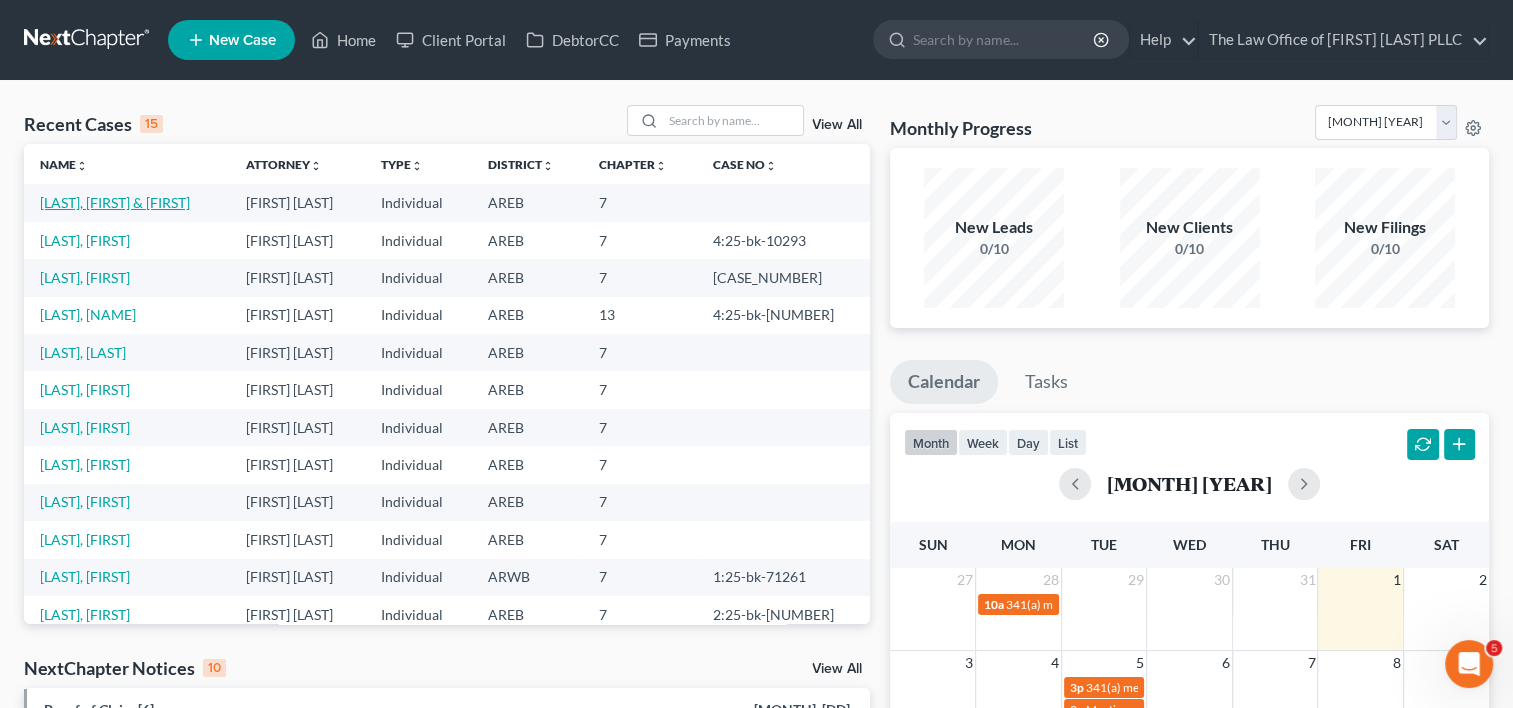 click on "[LAST], [FIRST] & [FIRST]" at bounding box center (115, 202) 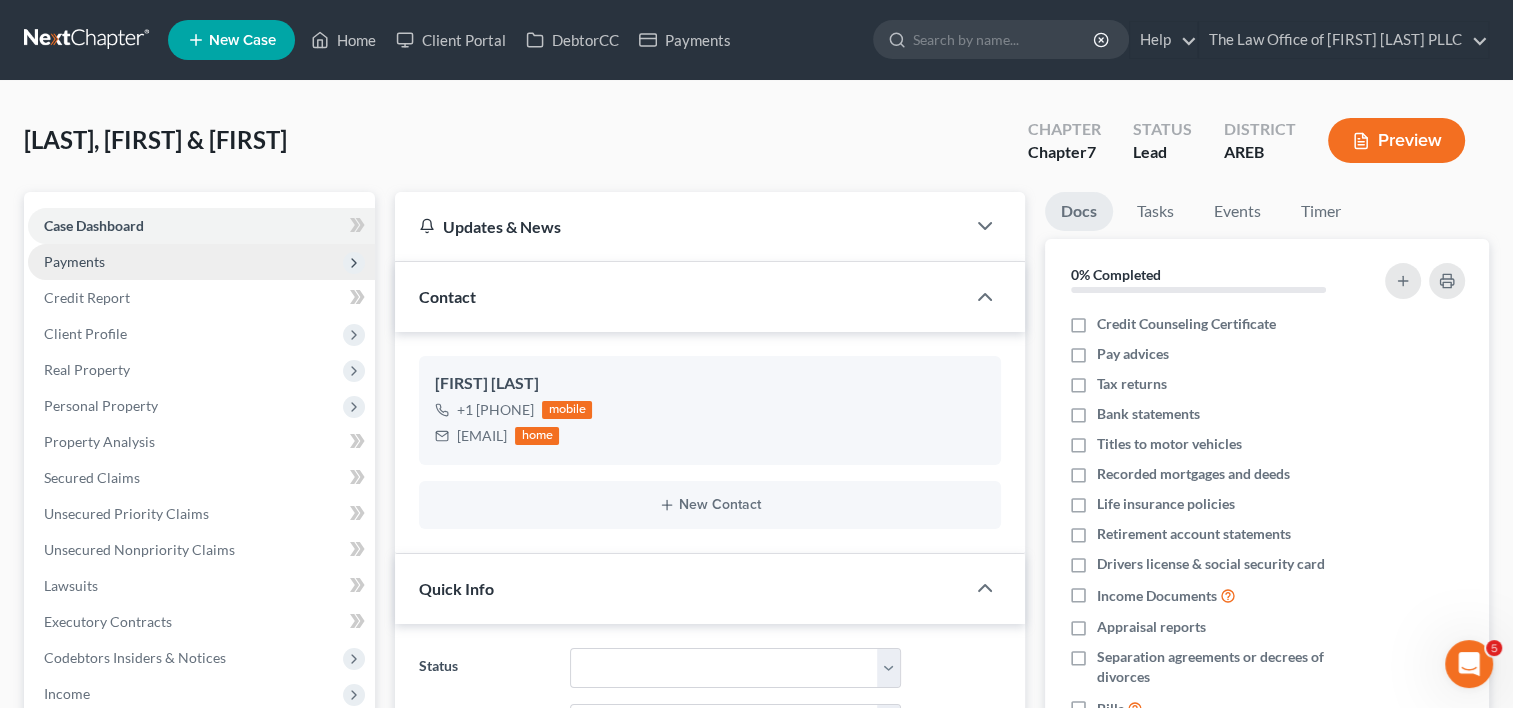 click on "Payments" at bounding box center (201, 262) 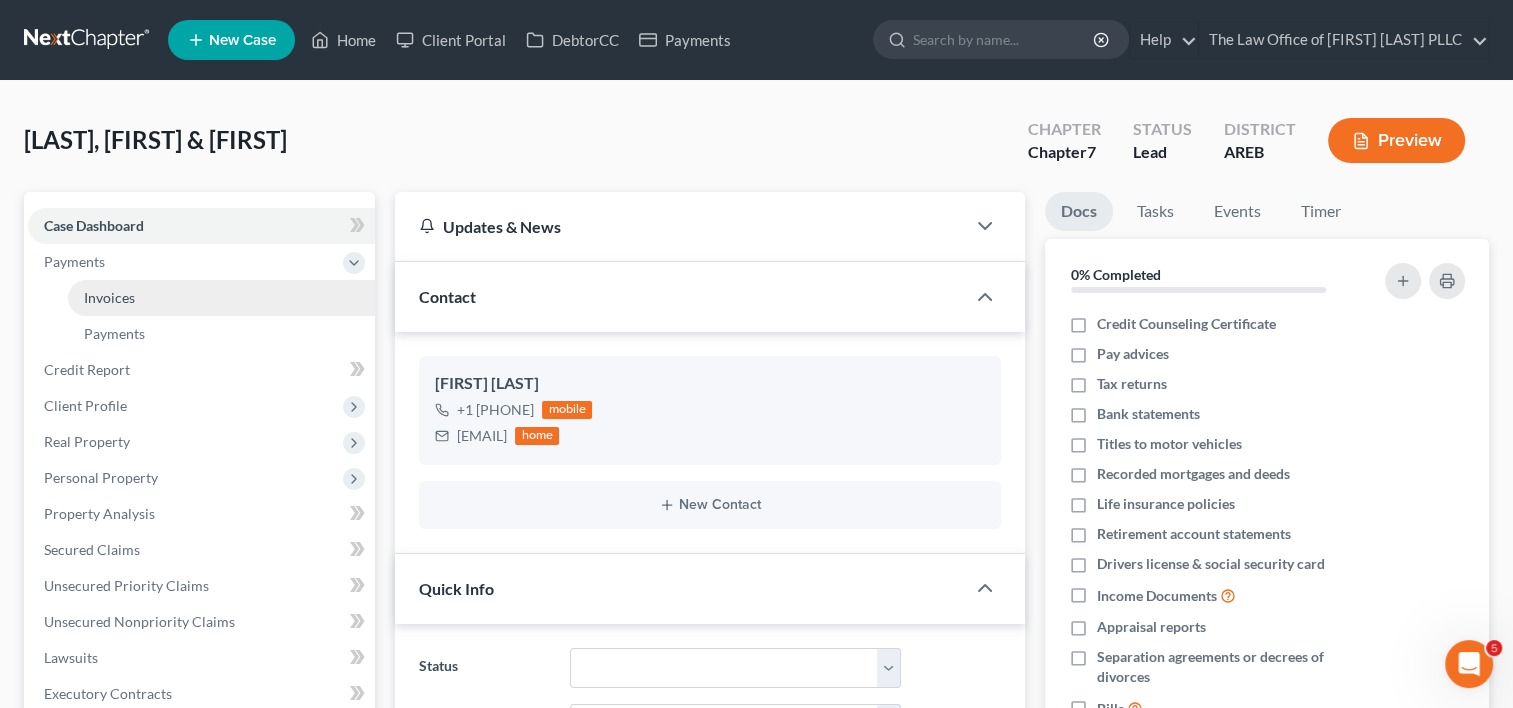 click on "Invoices" at bounding box center [221, 298] 